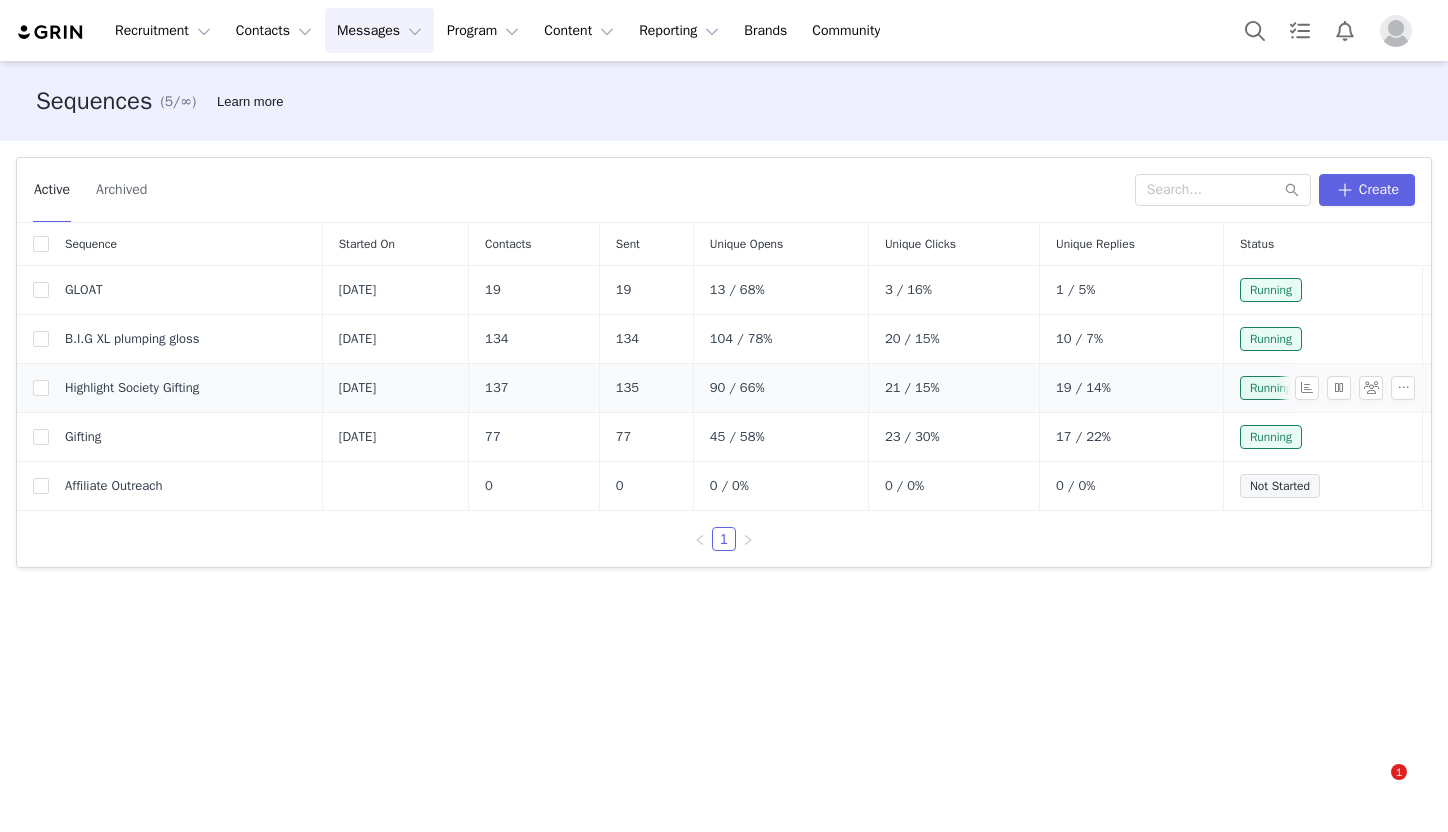 scroll, scrollTop: 0, scrollLeft: 0, axis: both 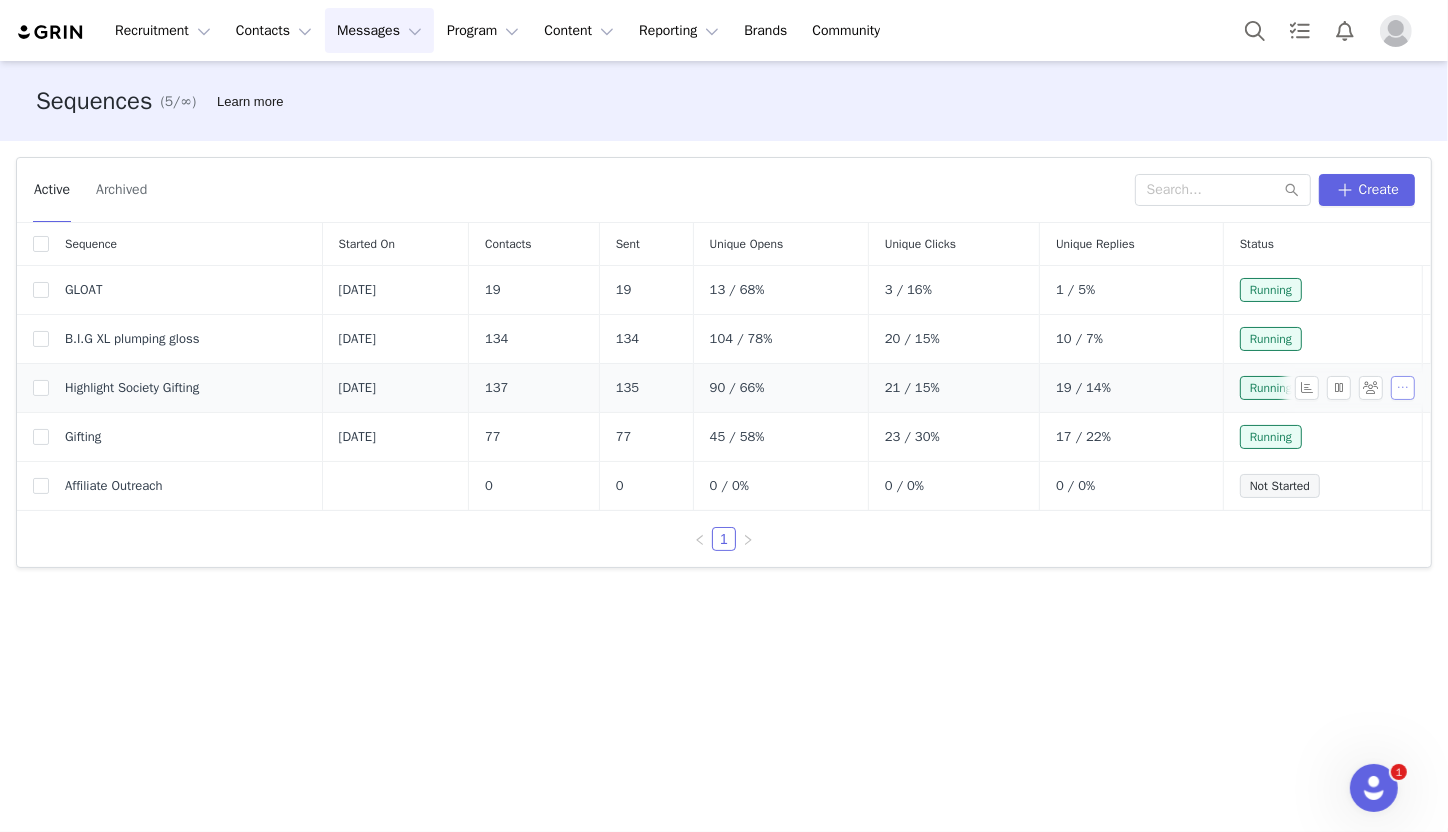 click at bounding box center (1403, 388) 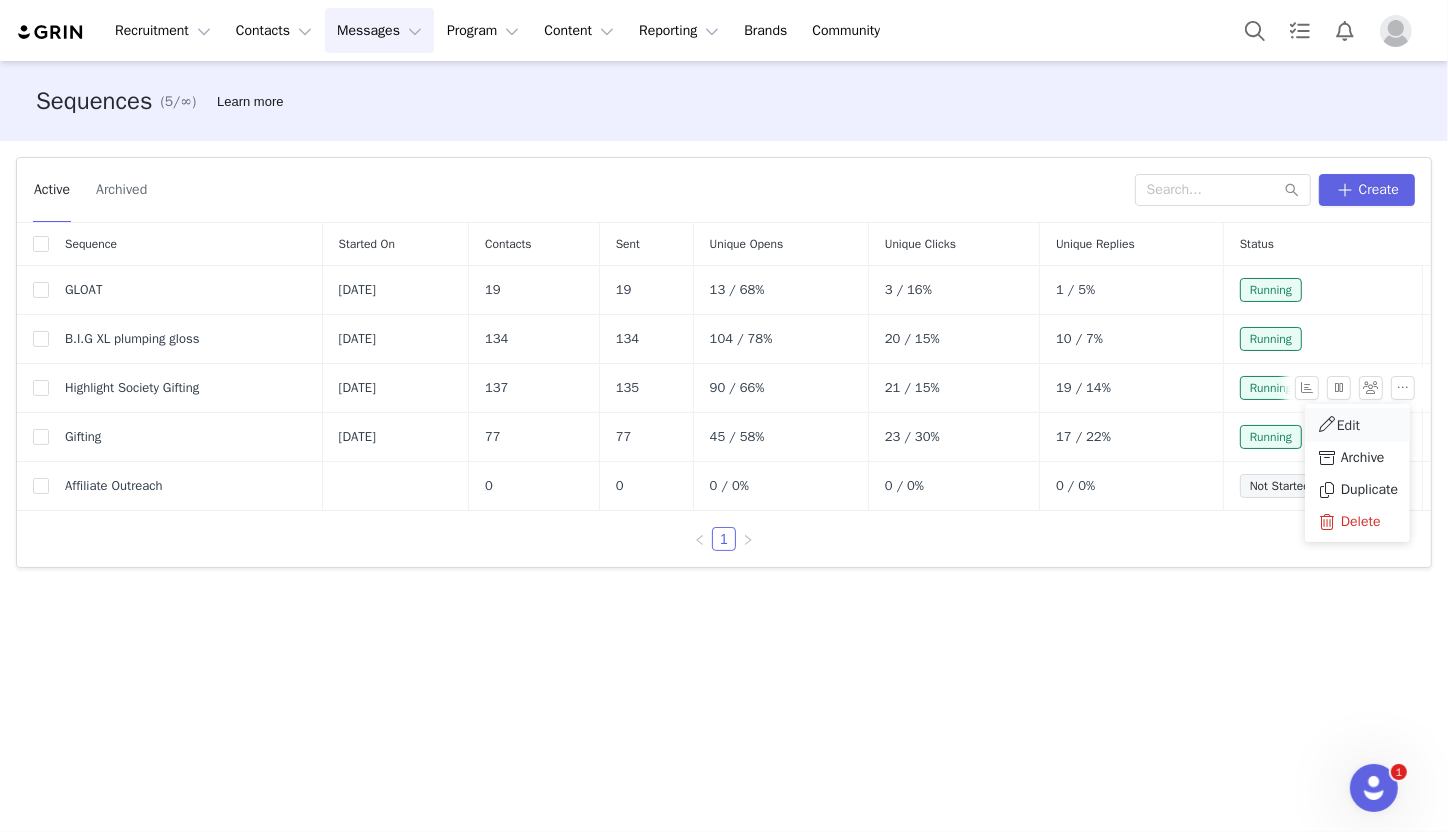 click on "Edit" at bounding box center [1357, 425] 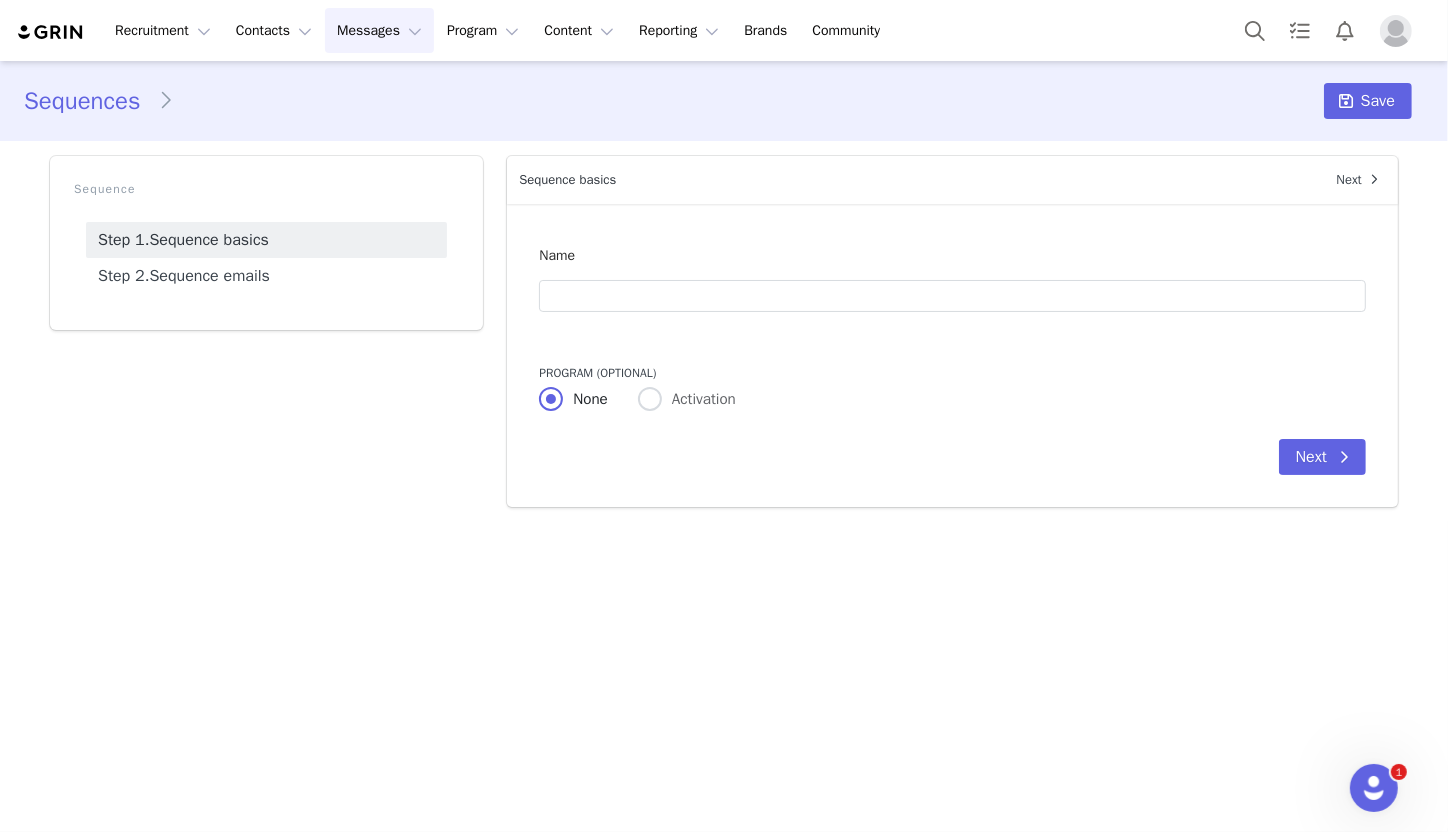type on "Highlight Society Gifting" 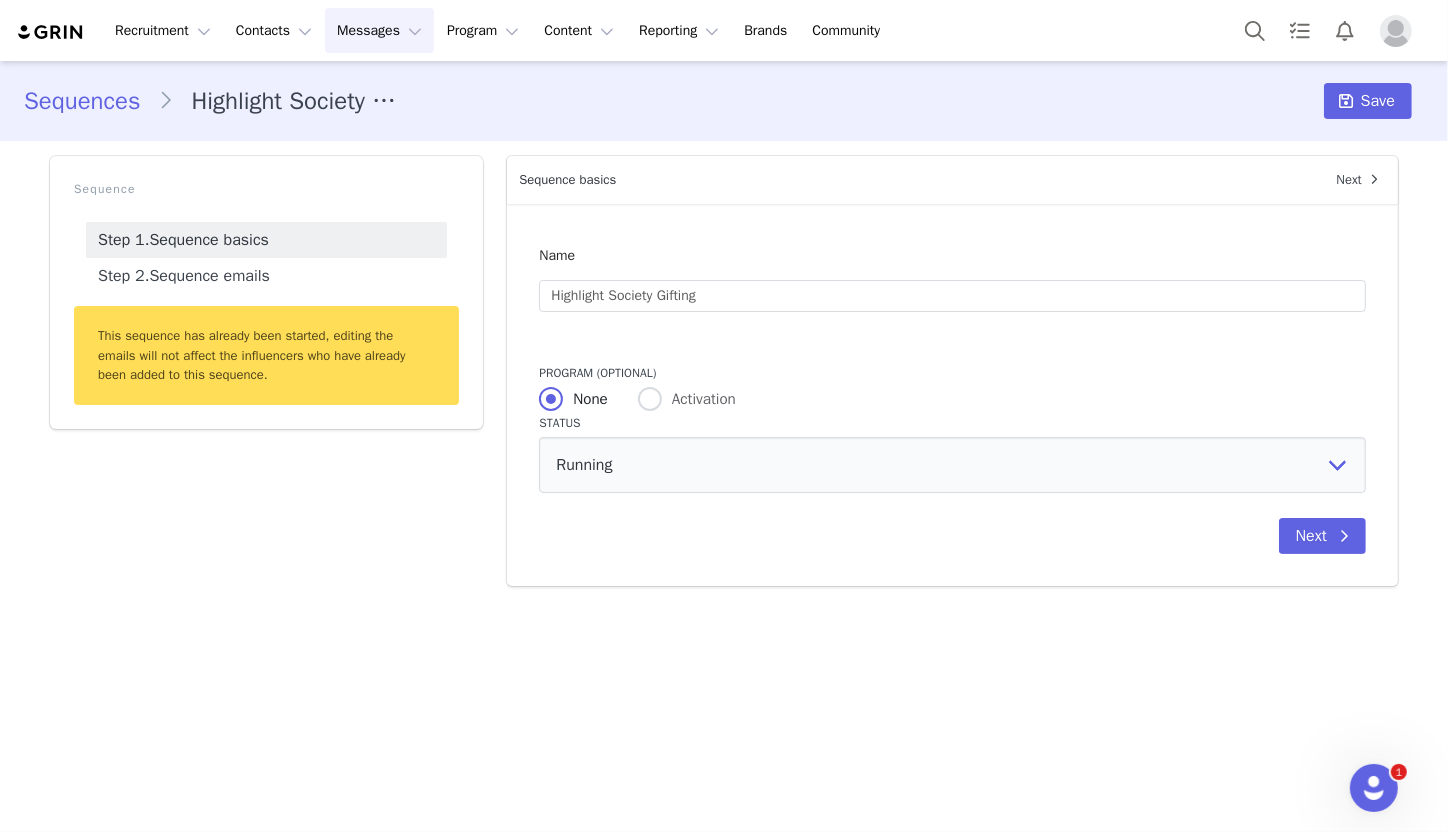 scroll, scrollTop: 0, scrollLeft: 0, axis: both 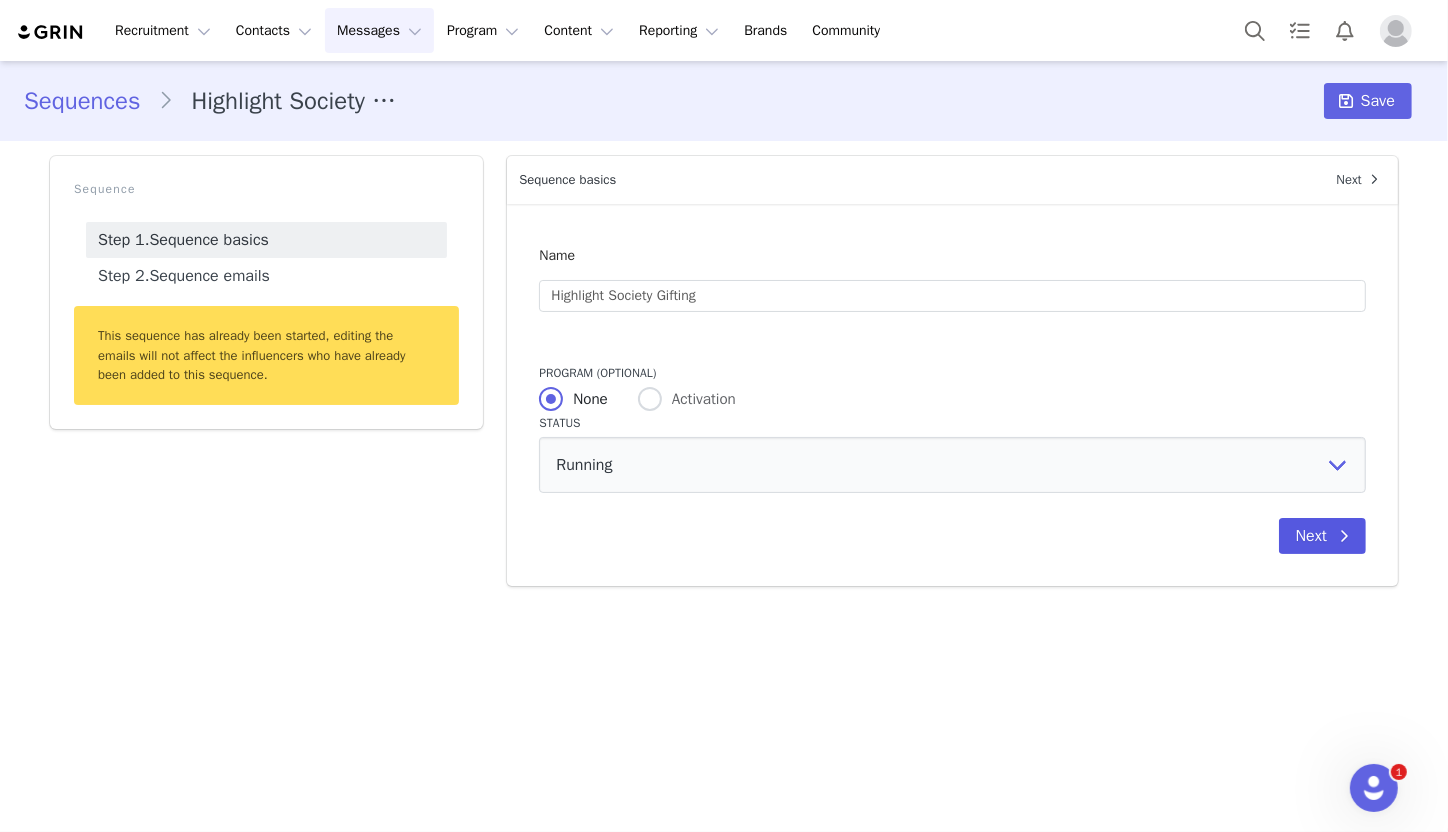 click at bounding box center [1344, 536] 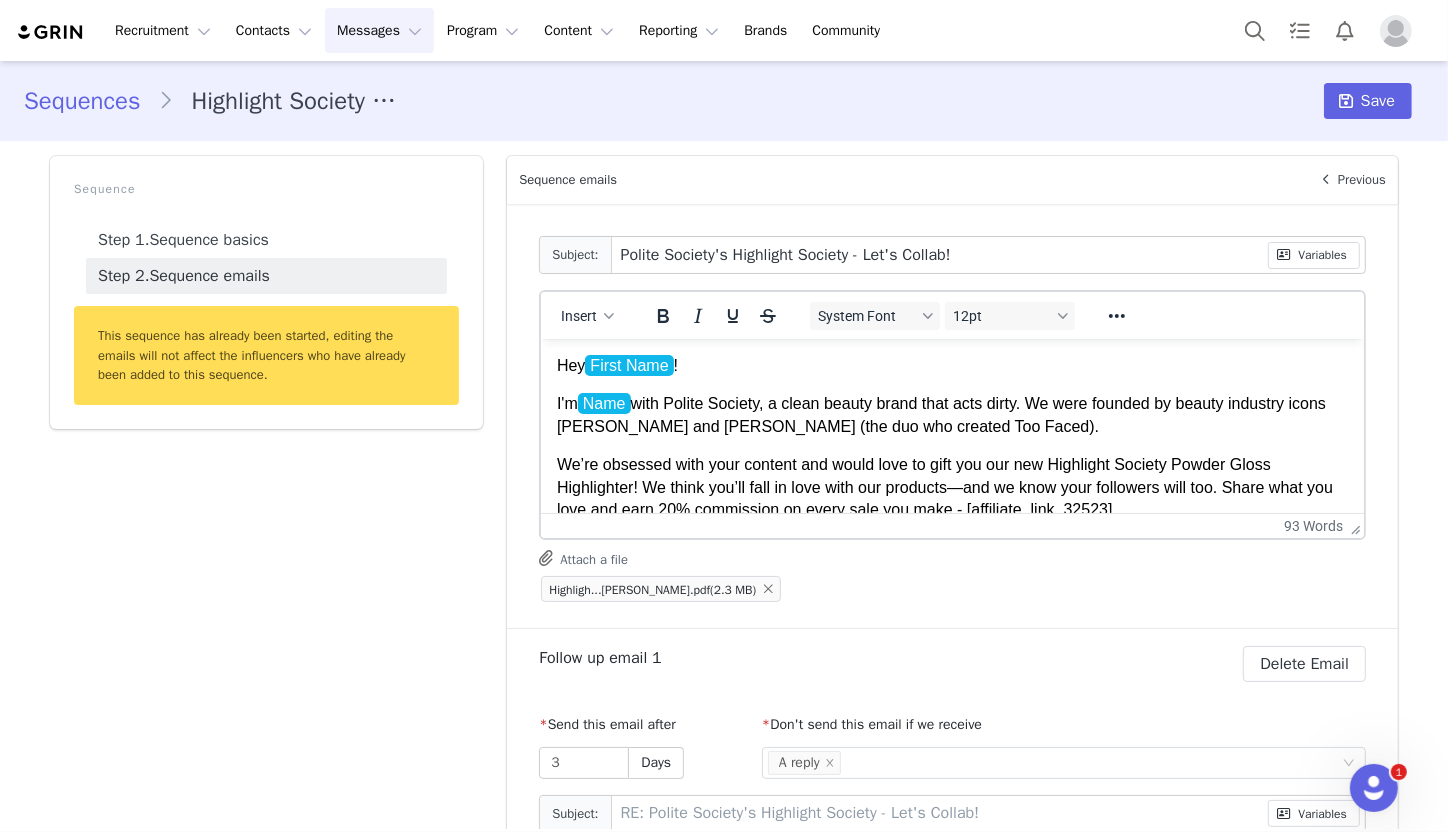 drag, startPoint x: 636, startPoint y: 400, endPoint x: 609, endPoint y: 399, distance: 27.018513 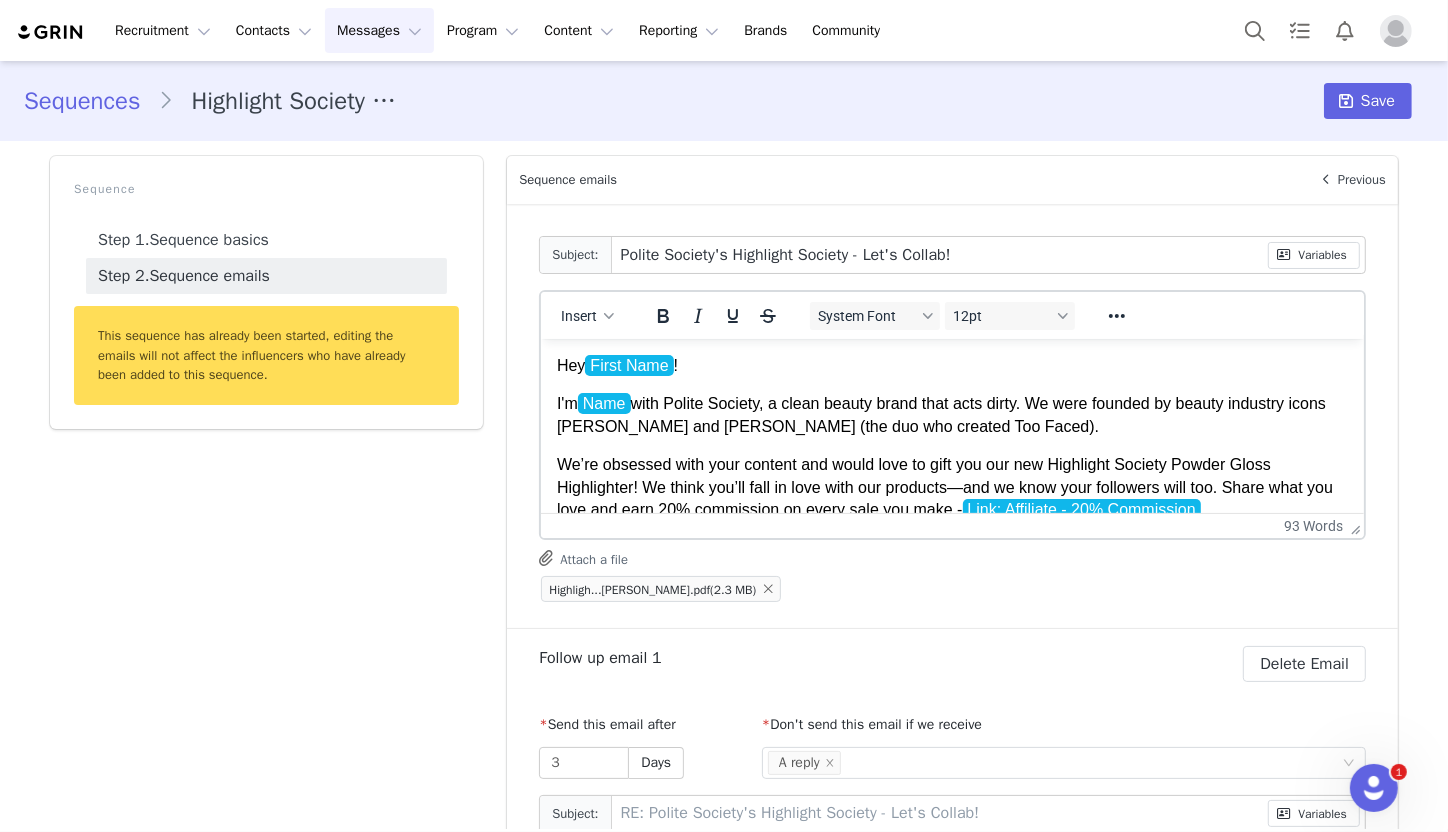 click on "I'm  Name  with Polite Society, a clean beauty brand that acts dirty. We were founded by beauty industry icons [PERSON_NAME] and [PERSON_NAME] (the duo who created Too Faced)." at bounding box center (952, 414) 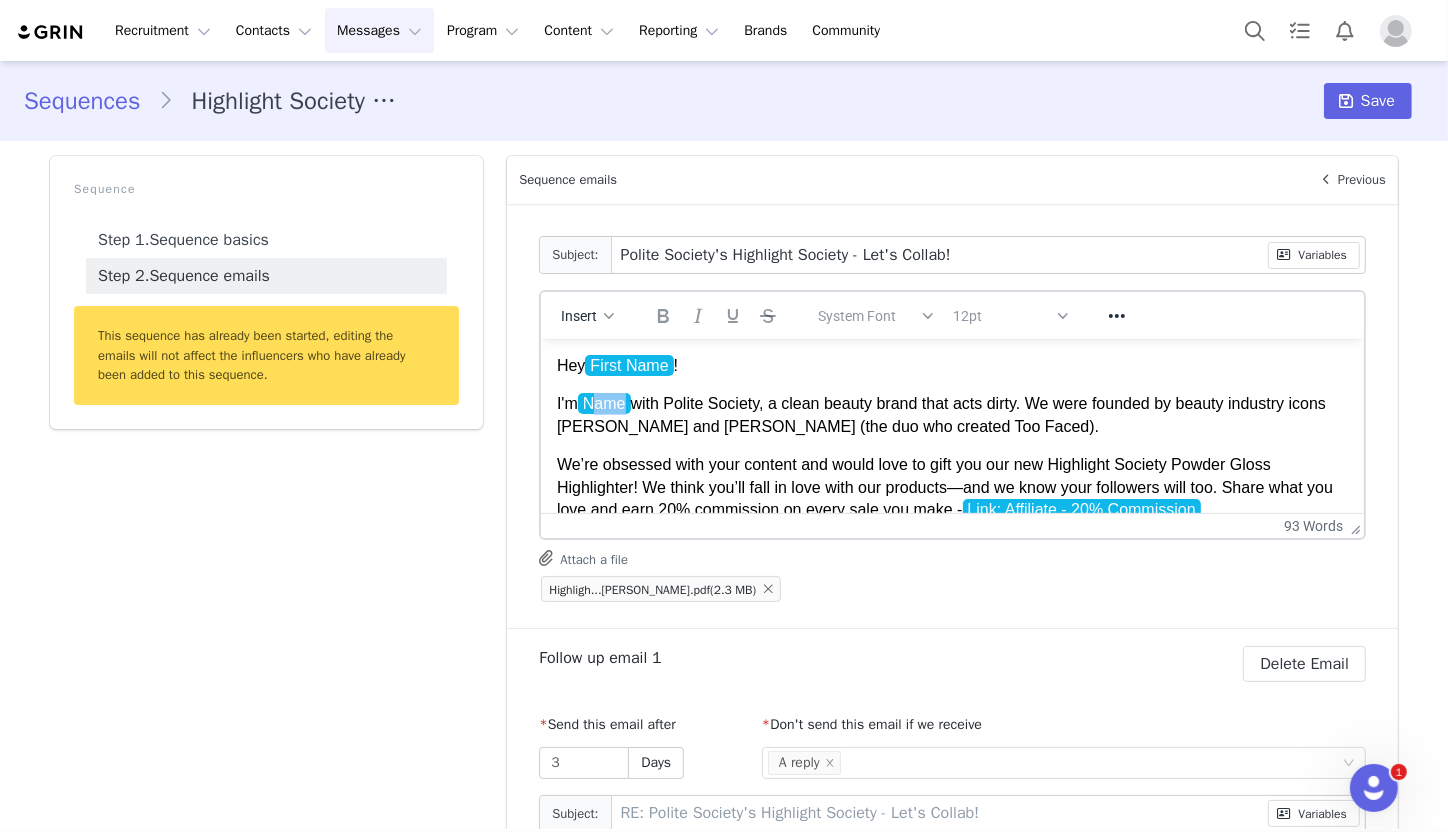 drag, startPoint x: 628, startPoint y: 400, endPoint x: 600, endPoint y: 402, distance: 28.071337 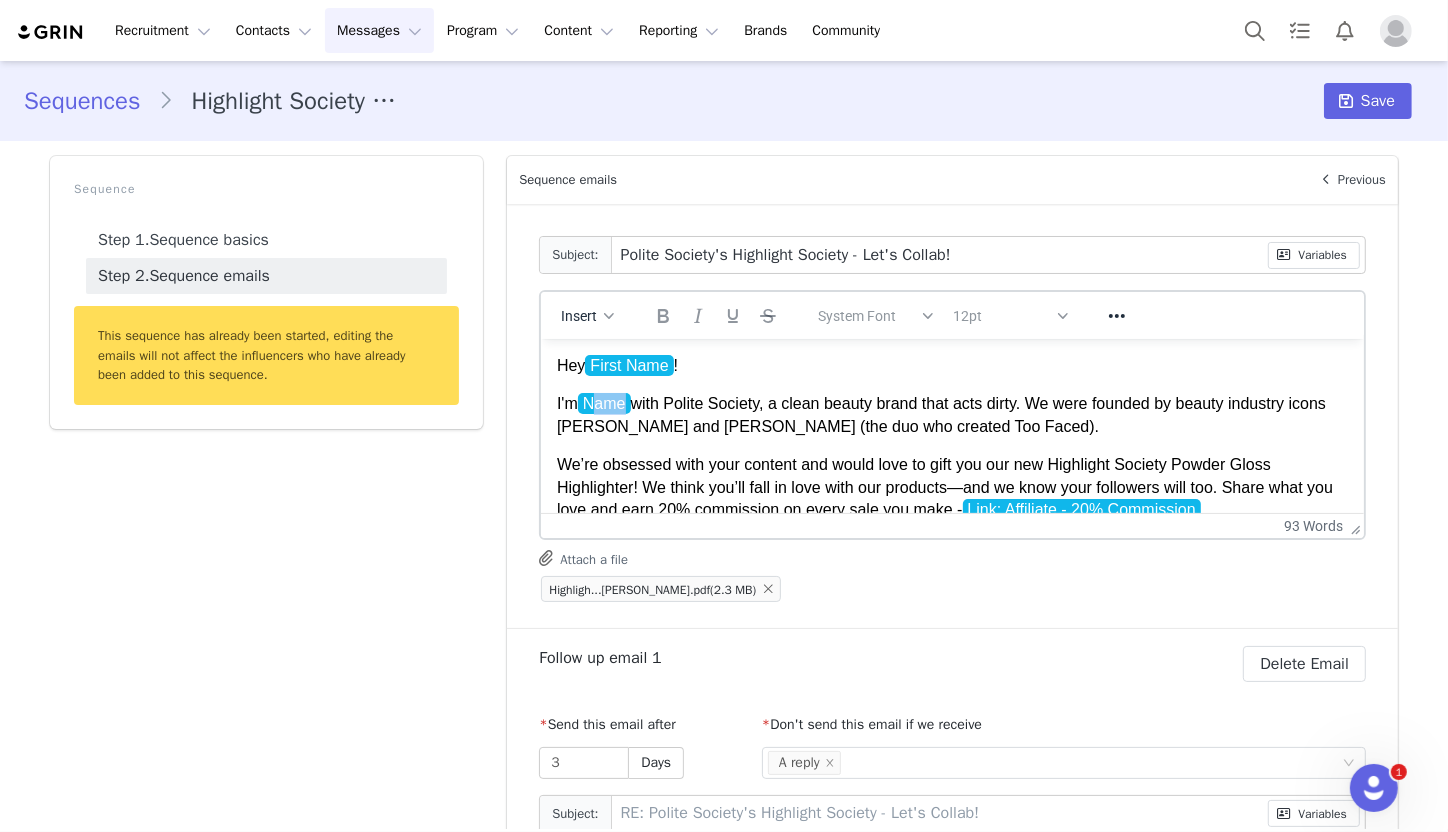 click on "I'm  Name  with Polite Society, a clean beauty brand that acts dirty. We were founded by beauty industry icons [PERSON_NAME] and [PERSON_NAME] (the duo who created Too Faced)." at bounding box center [952, 414] 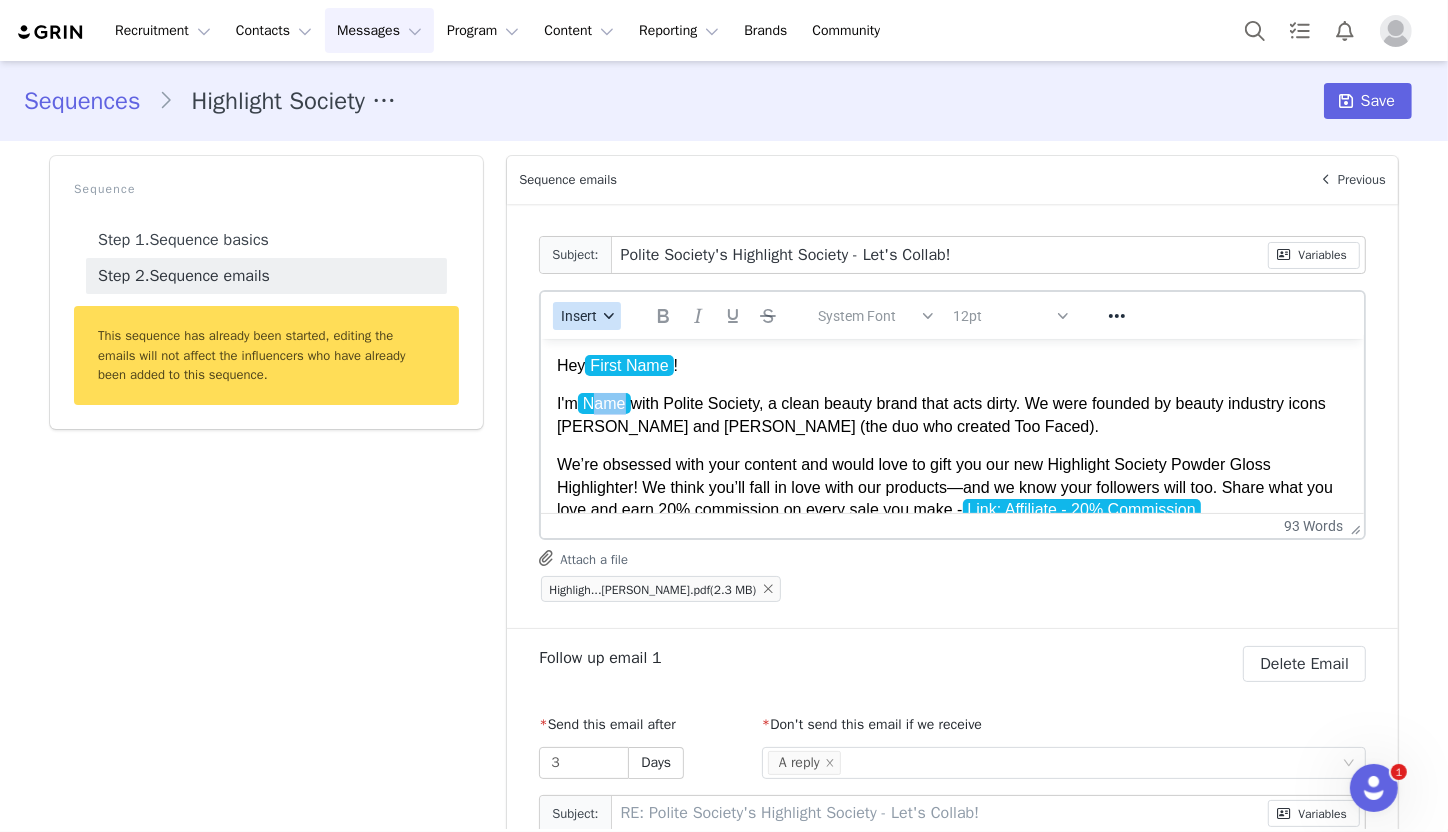 type 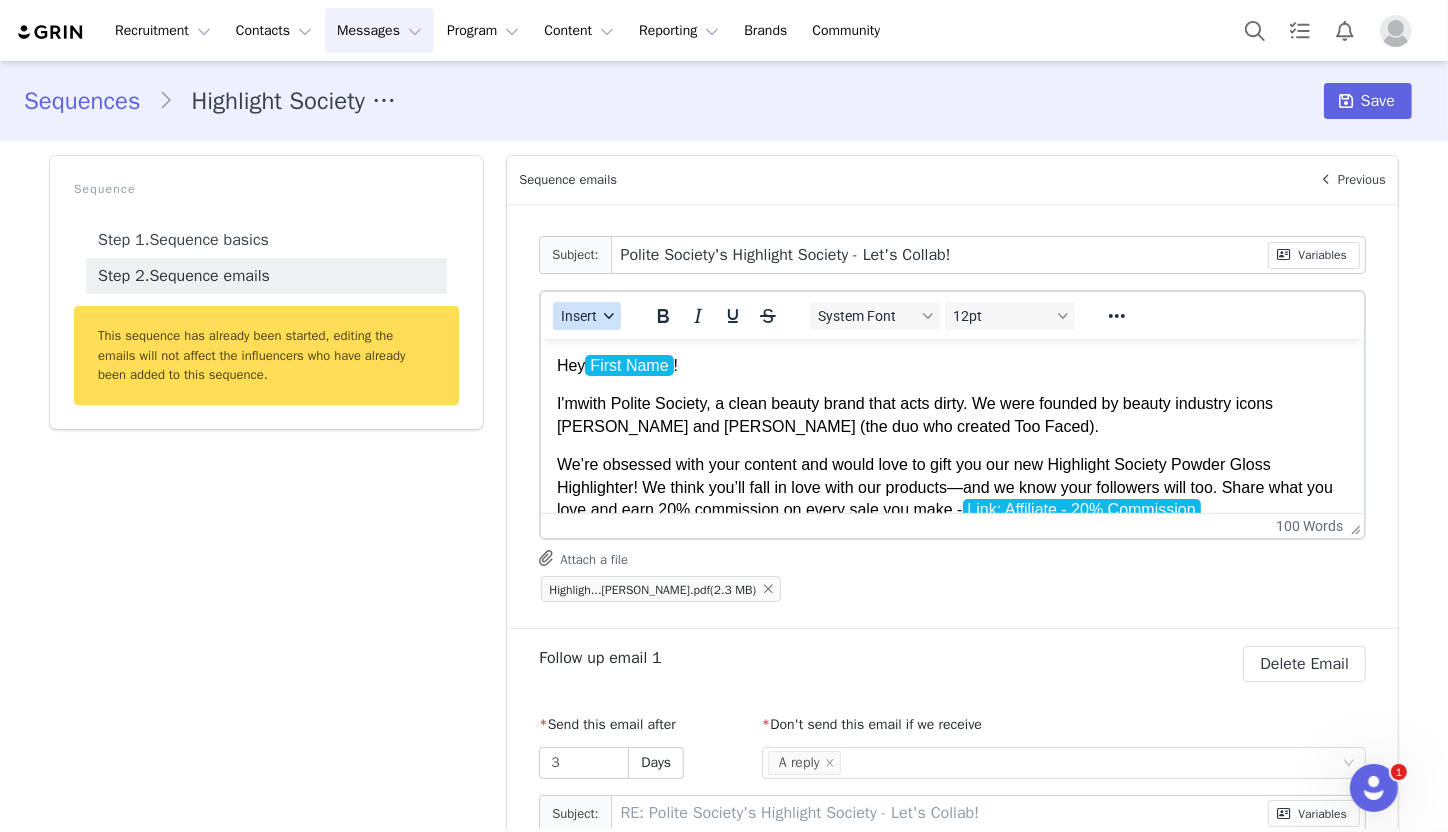 click on "Insert" at bounding box center [587, 316] 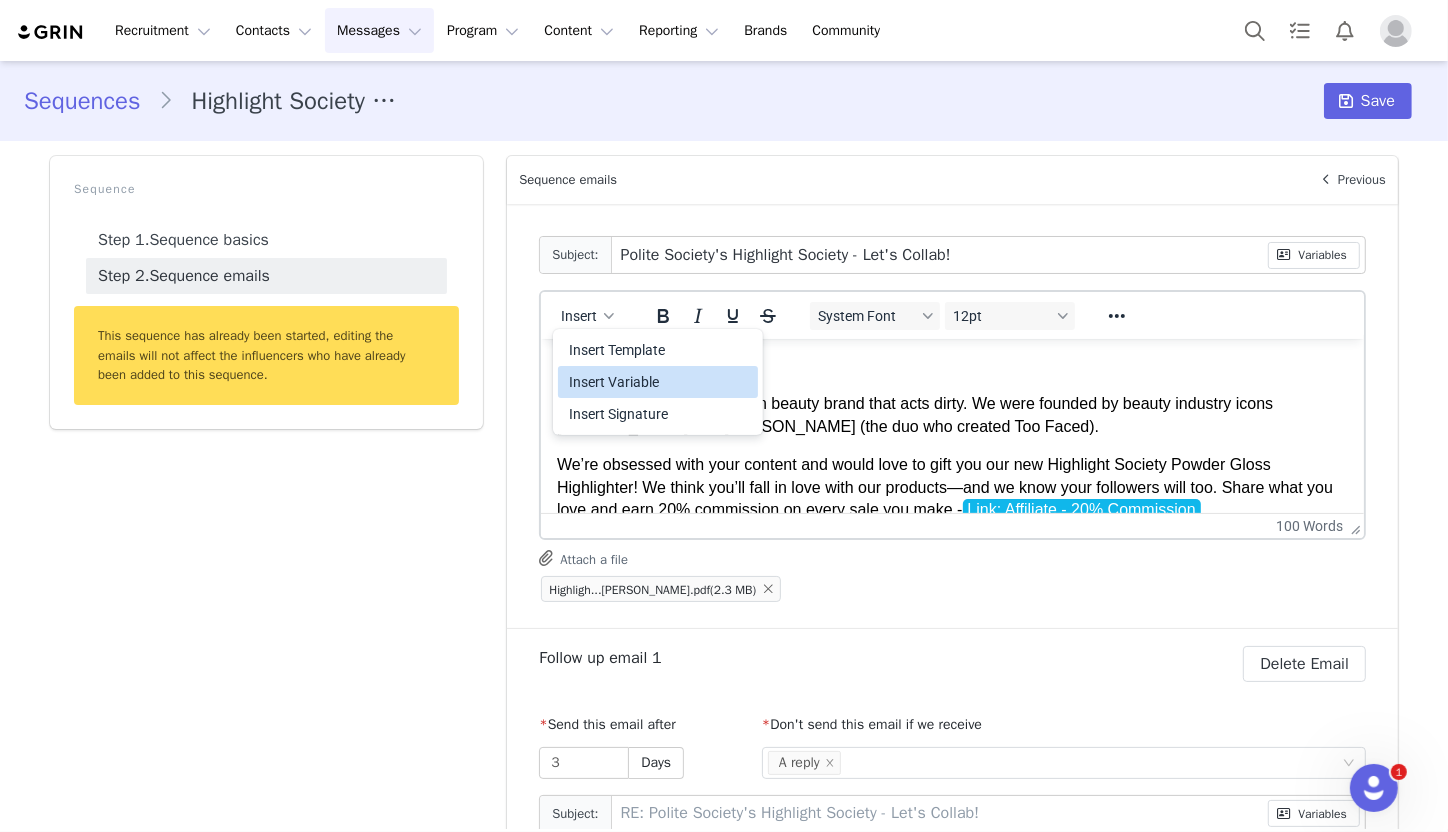 click on "Insert Variable" at bounding box center [660, 382] 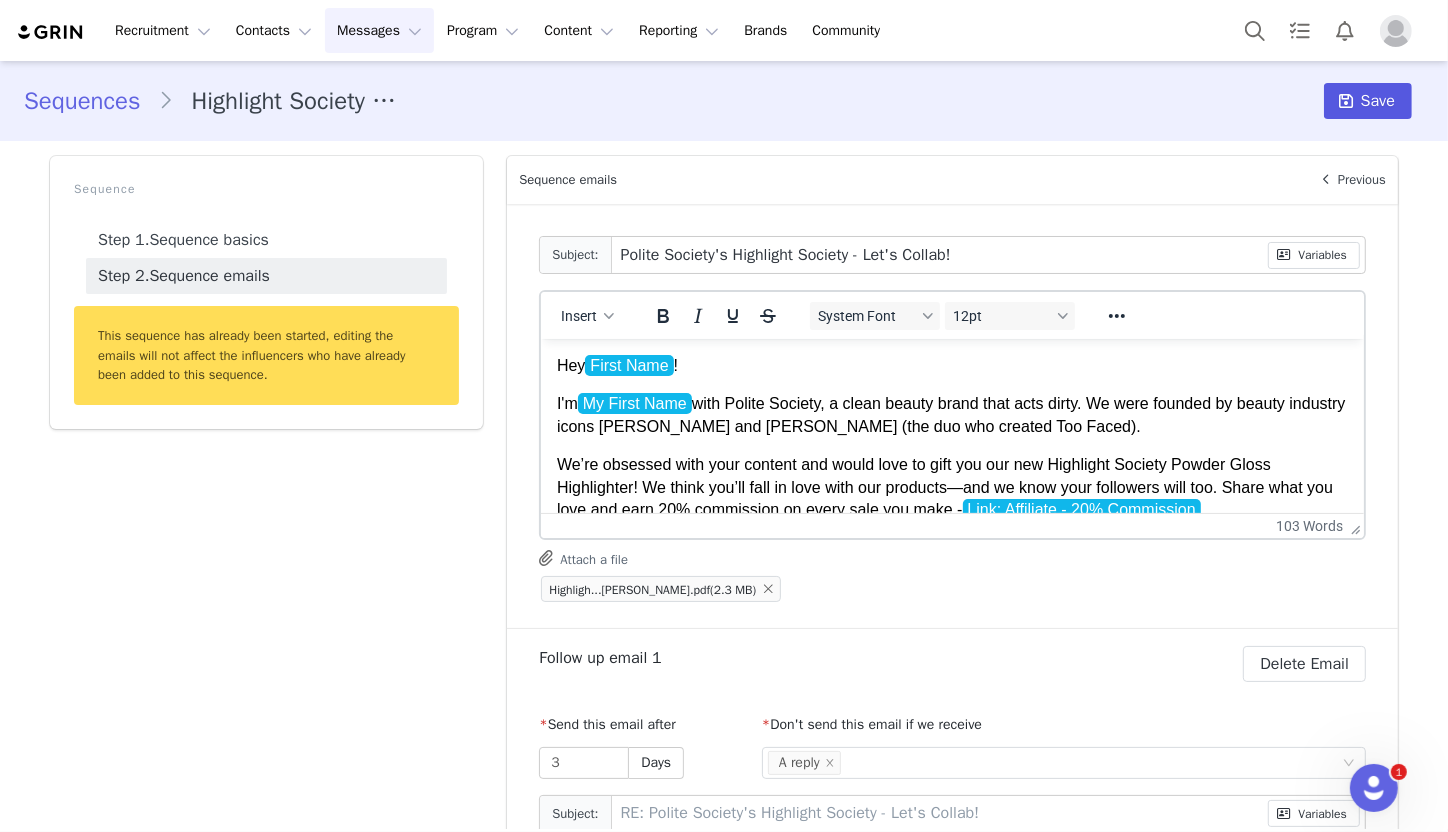 click on "Save" at bounding box center [1378, 101] 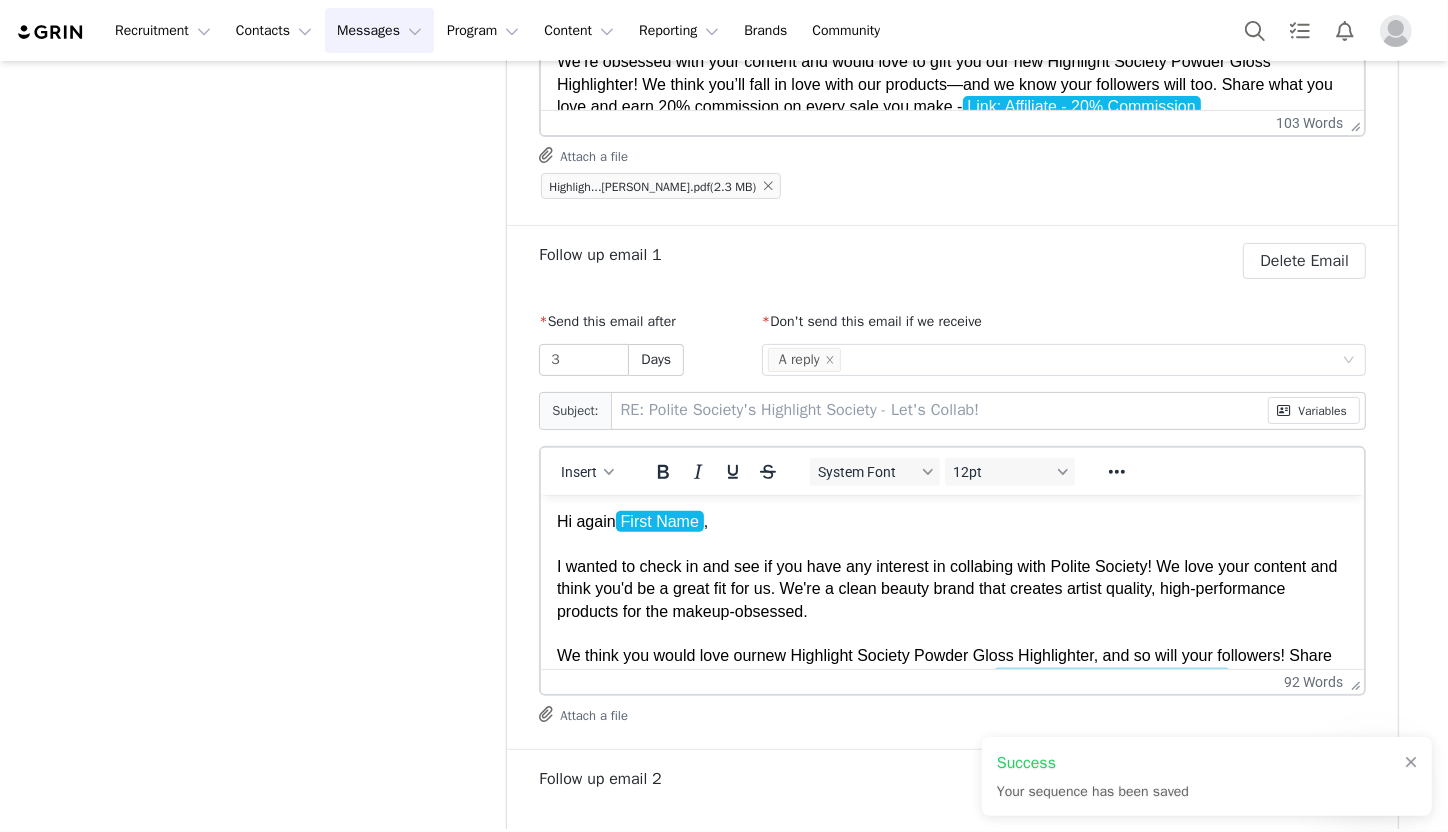 scroll, scrollTop: 409, scrollLeft: 0, axis: vertical 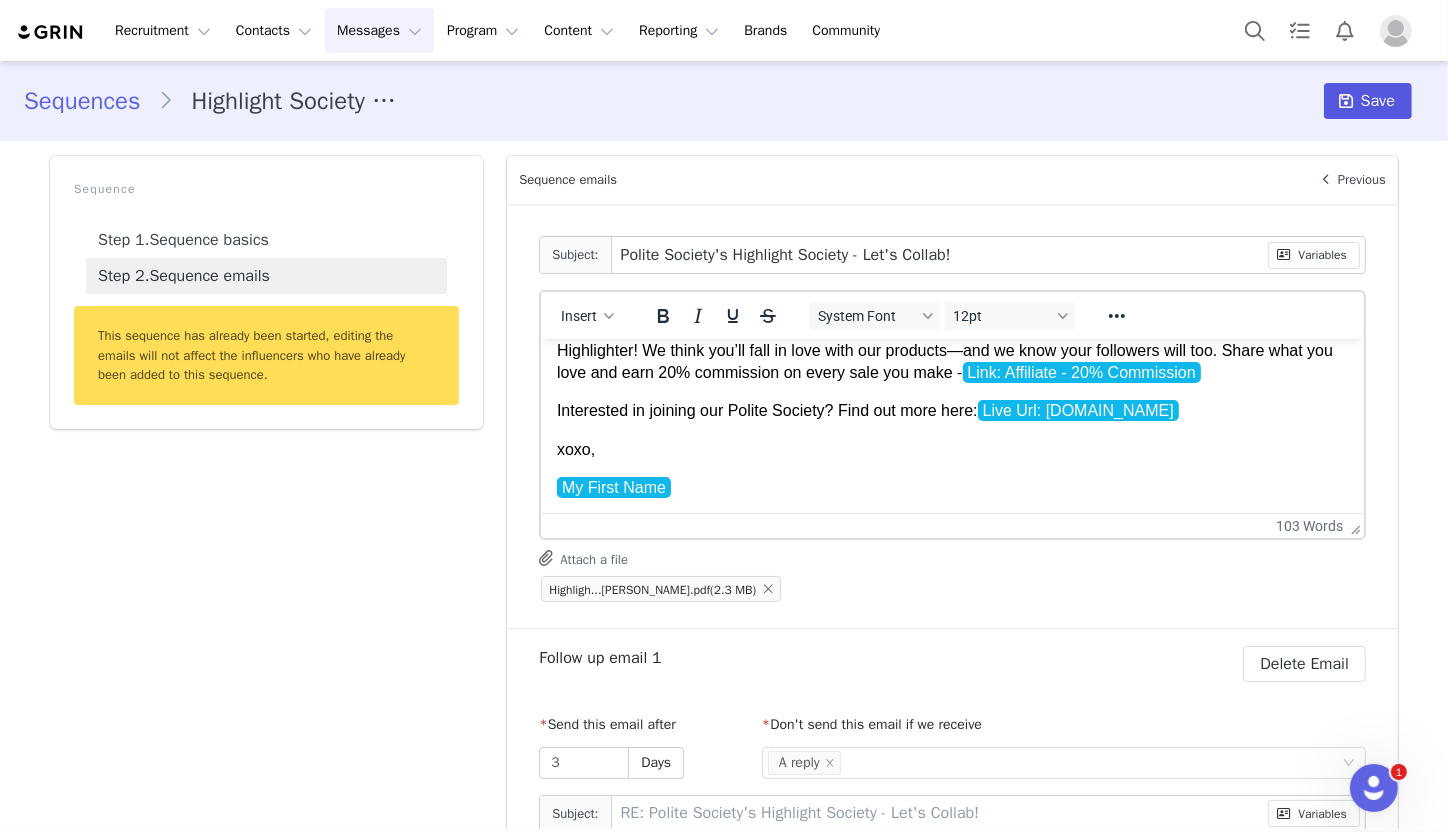 click on "Save" at bounding box center [1378, 101] 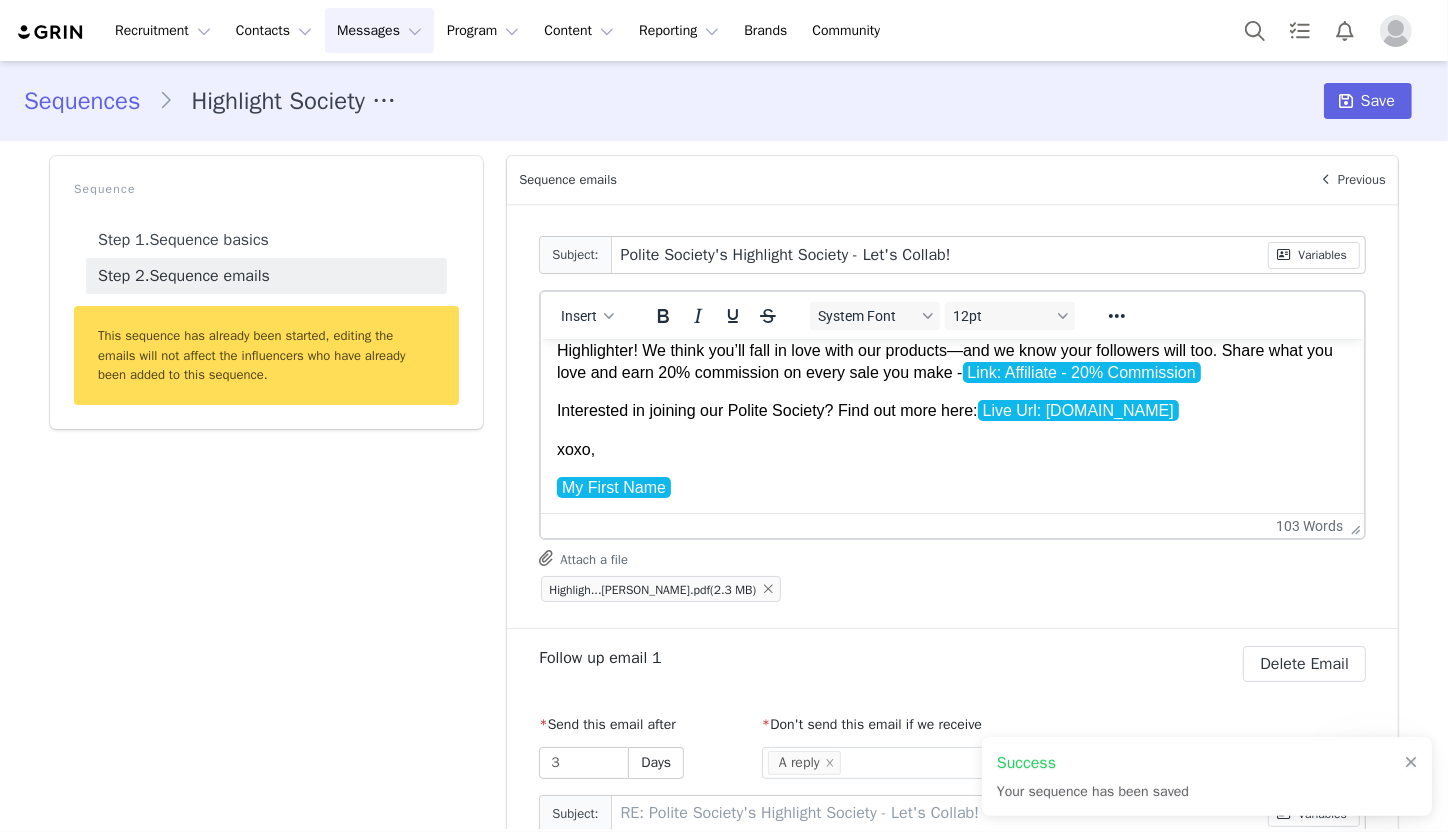 click on "Messages Messages" at bounding box center (379, 30) 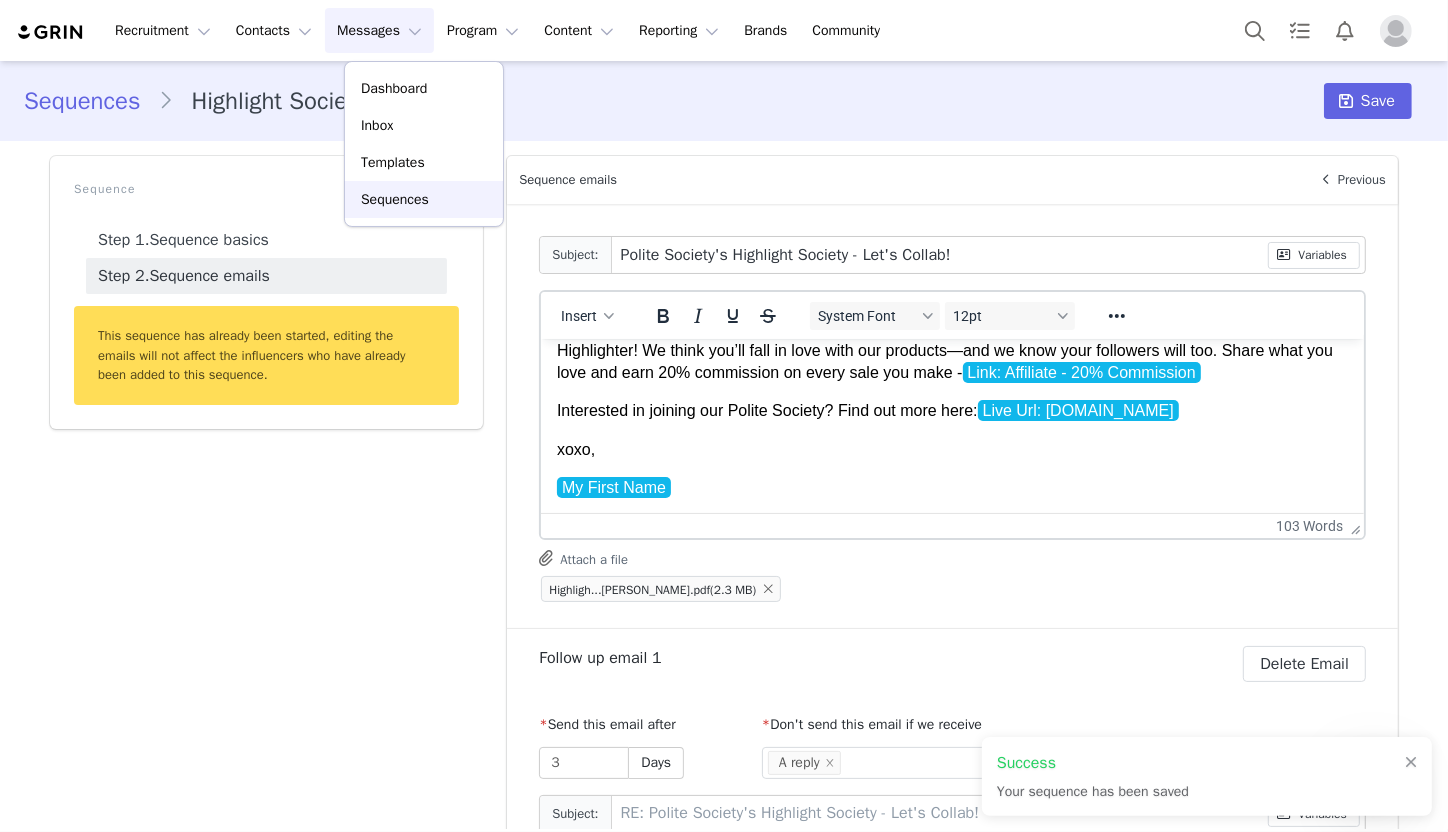 click on "Sequences" at bounding box center [395, 199] 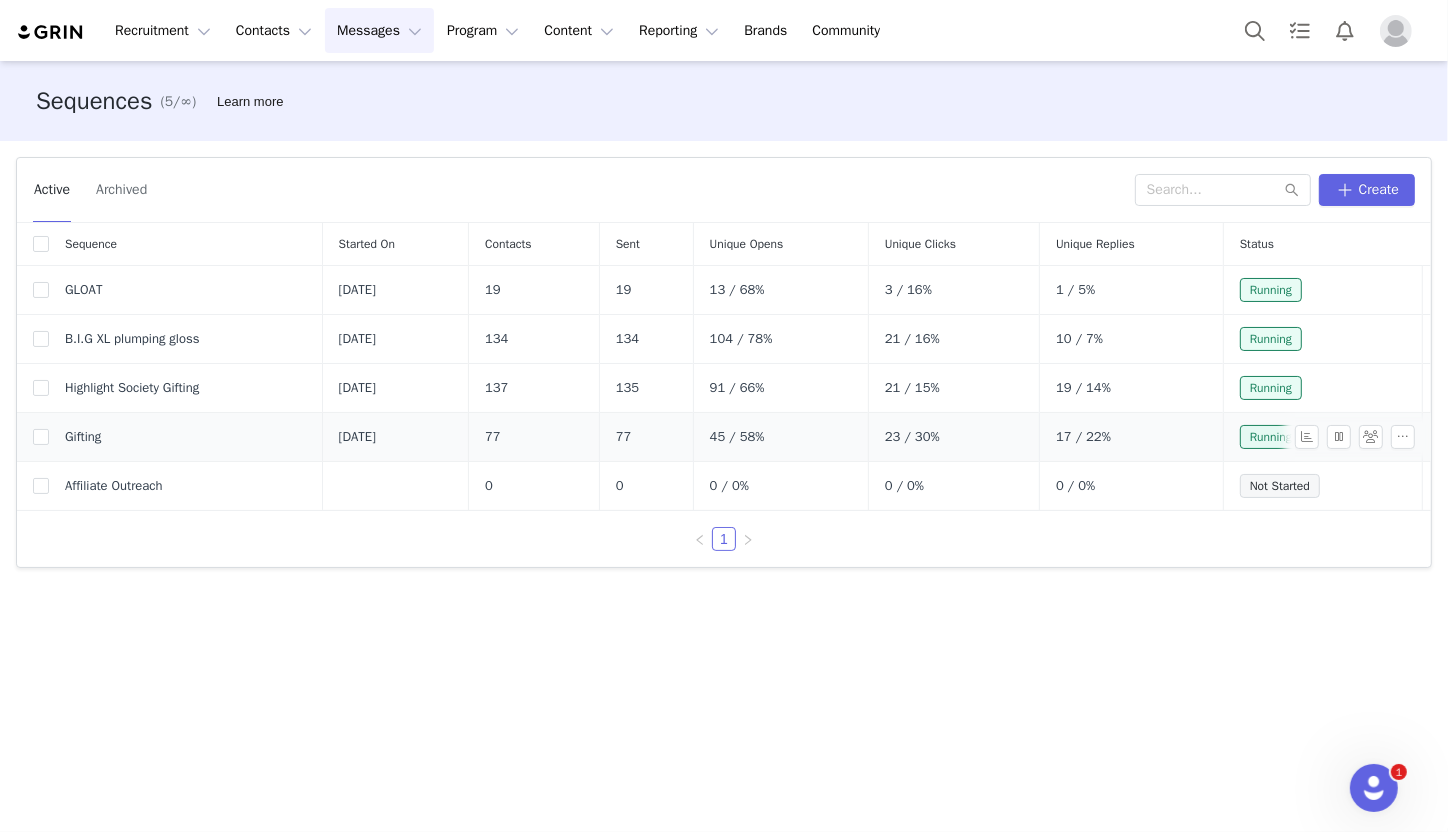 click on "Gifting" at bounding box center (186, 437) 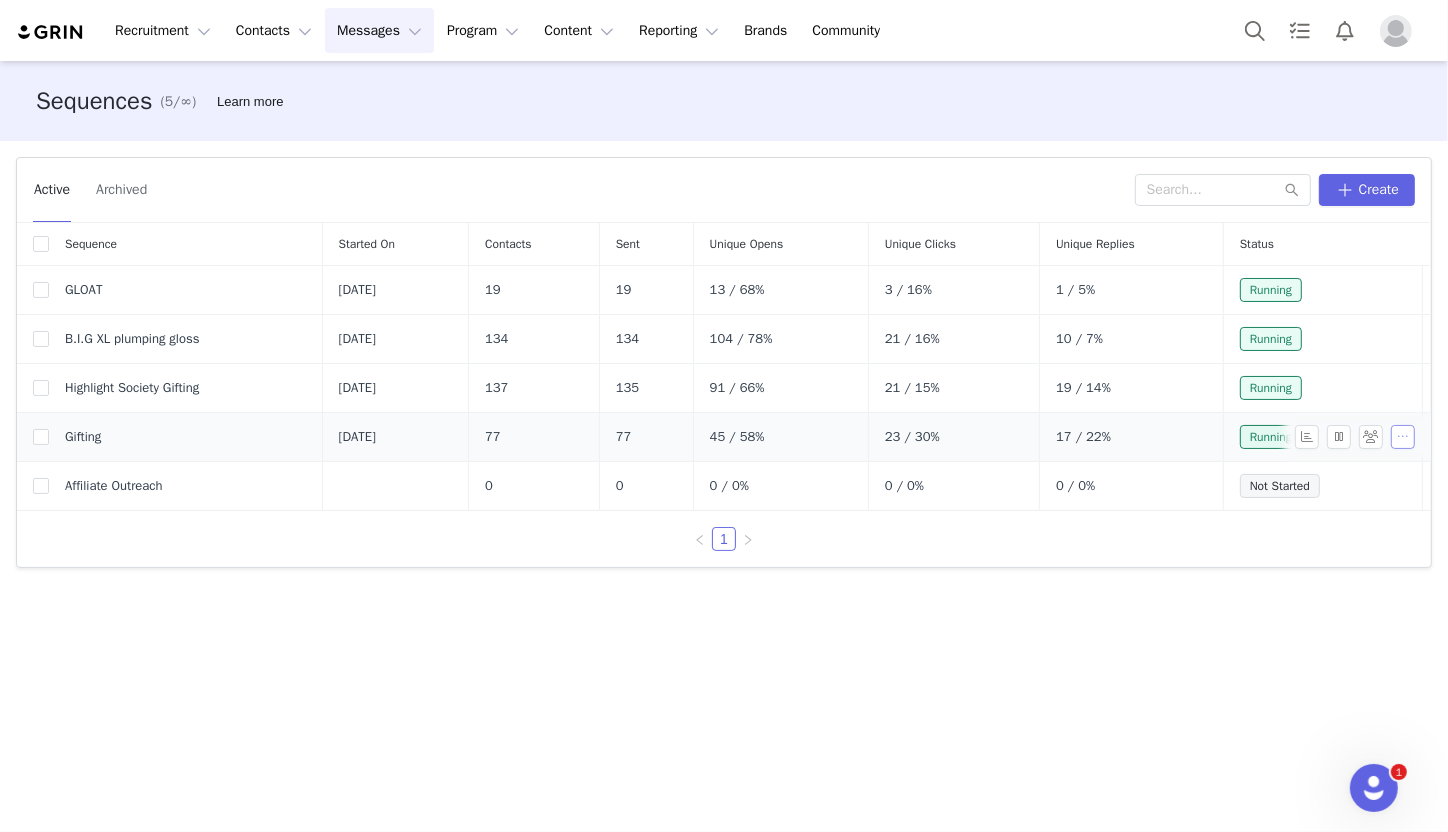 click at bounding box center [1403, 437] 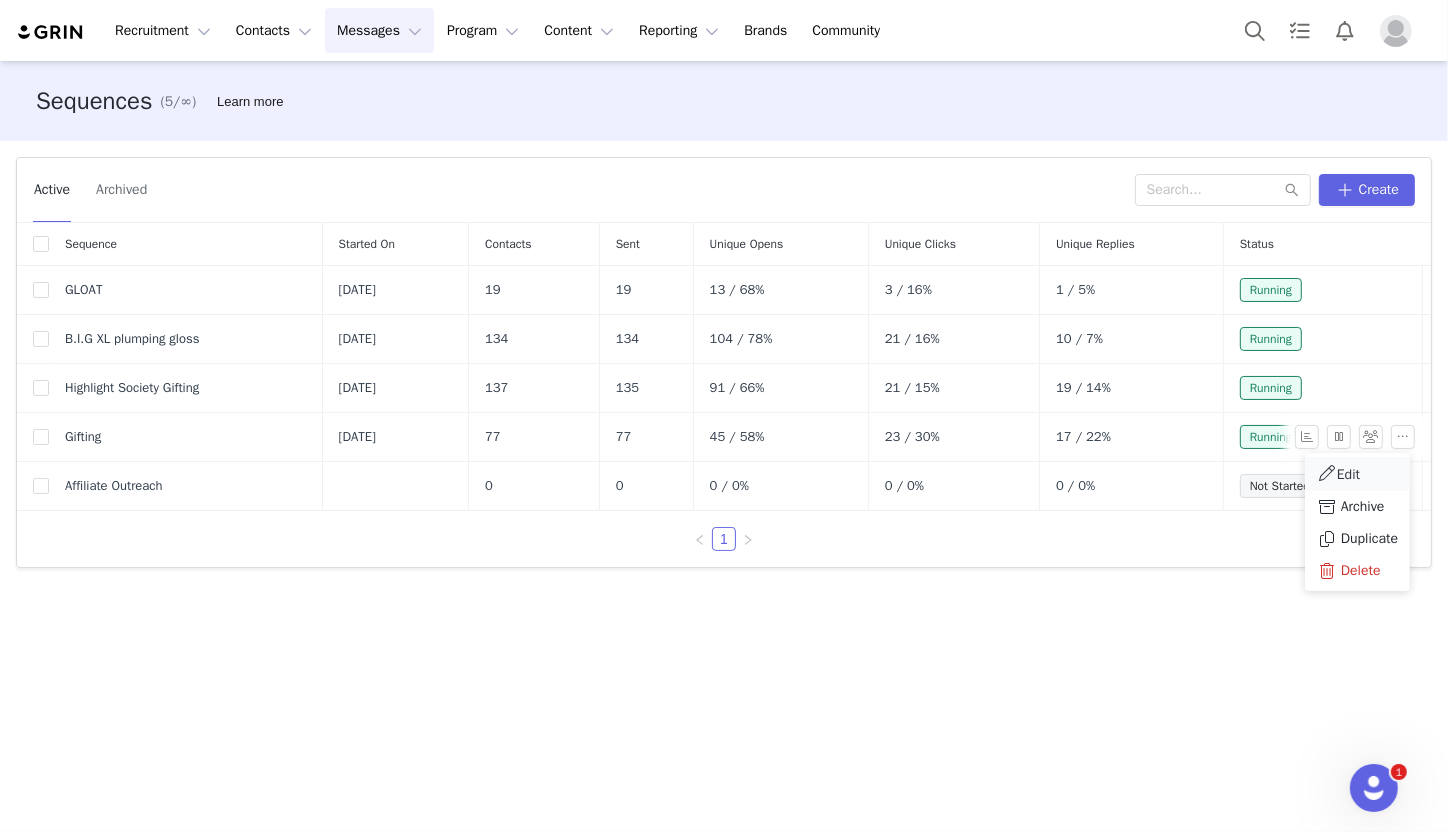 click on "Edit" at bounding box center [1348, 474] 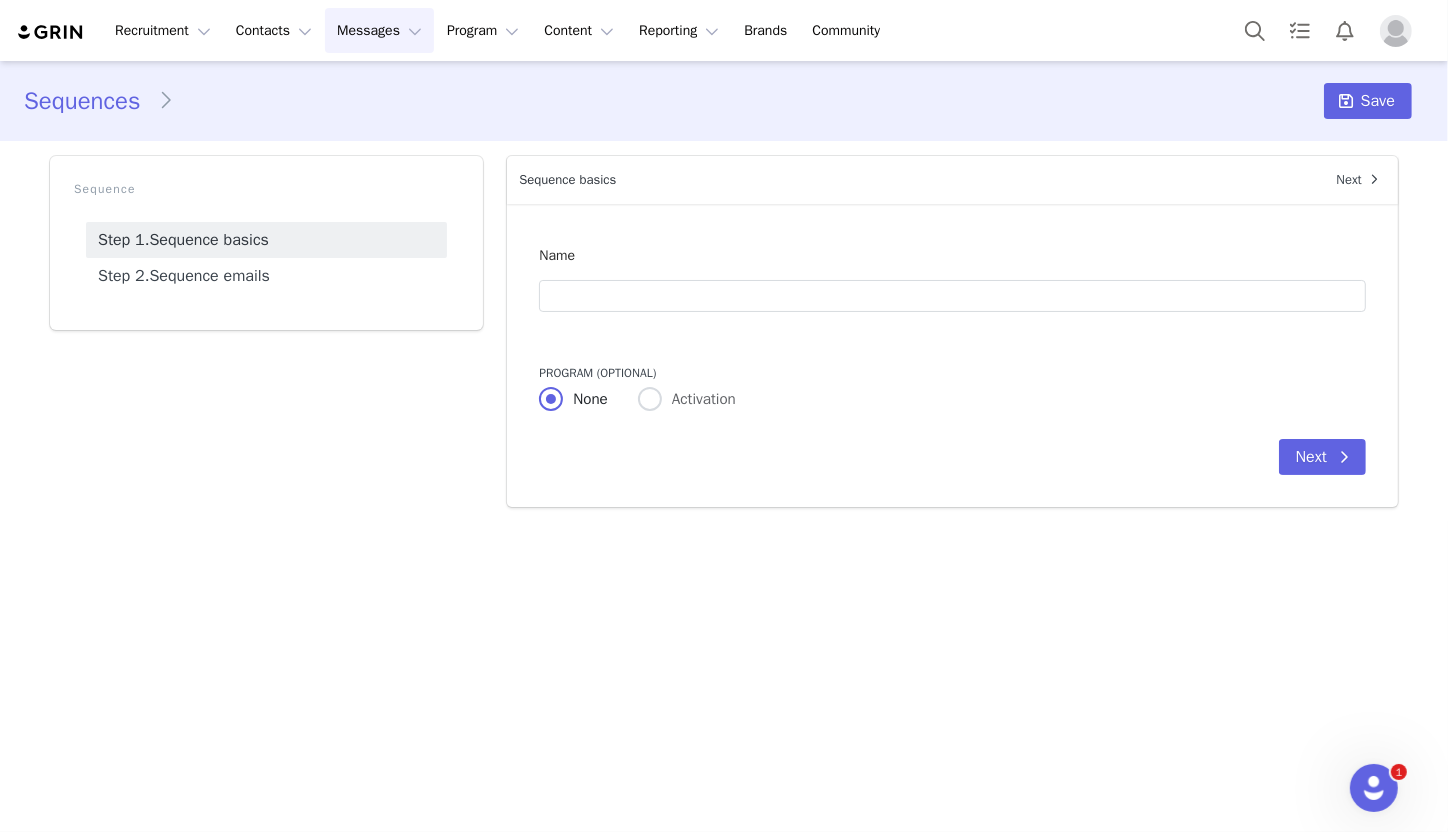 type on "Gifting" 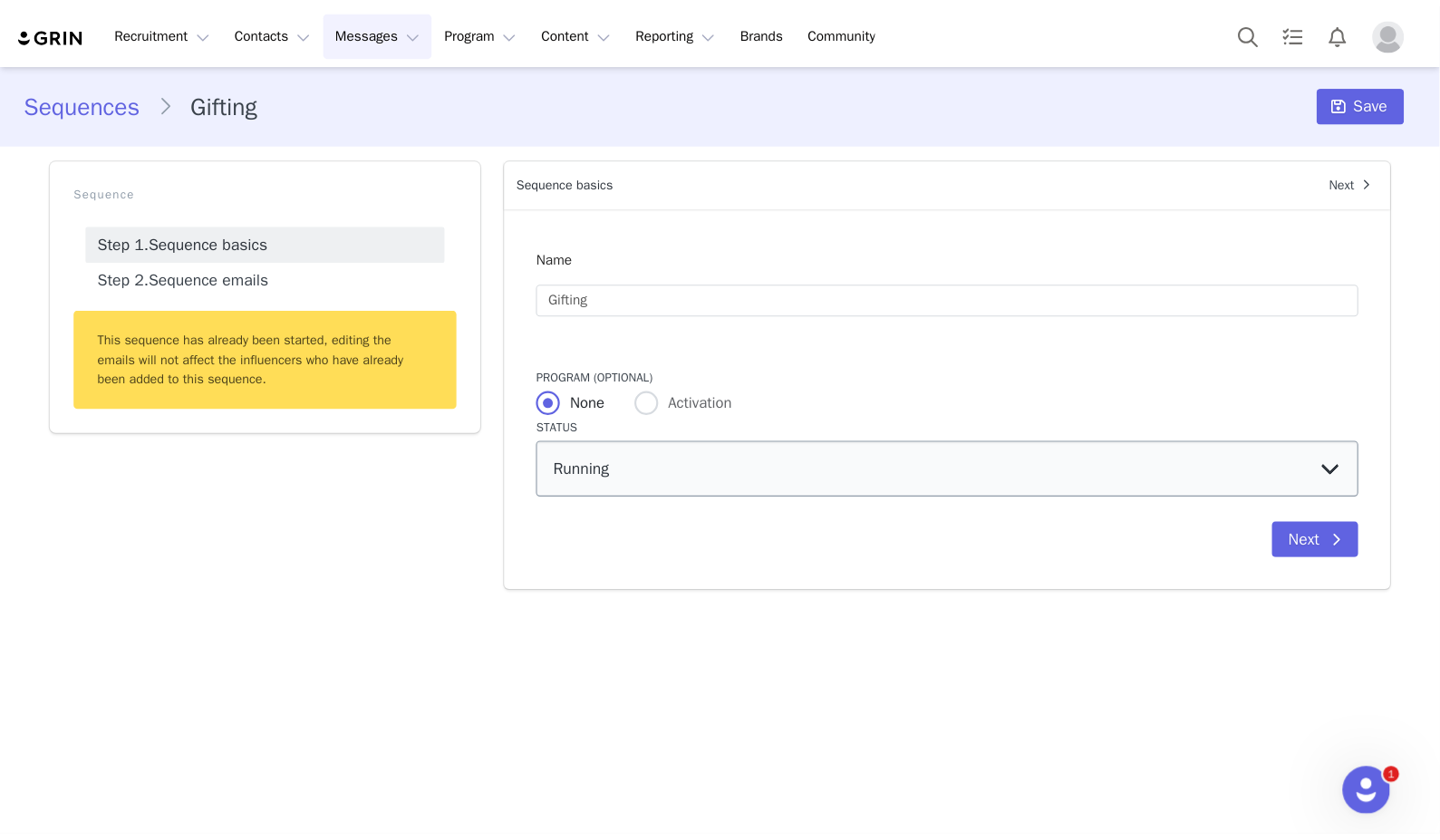 scroll, scrollTop: 0, scrollLeft: 0, axis: both 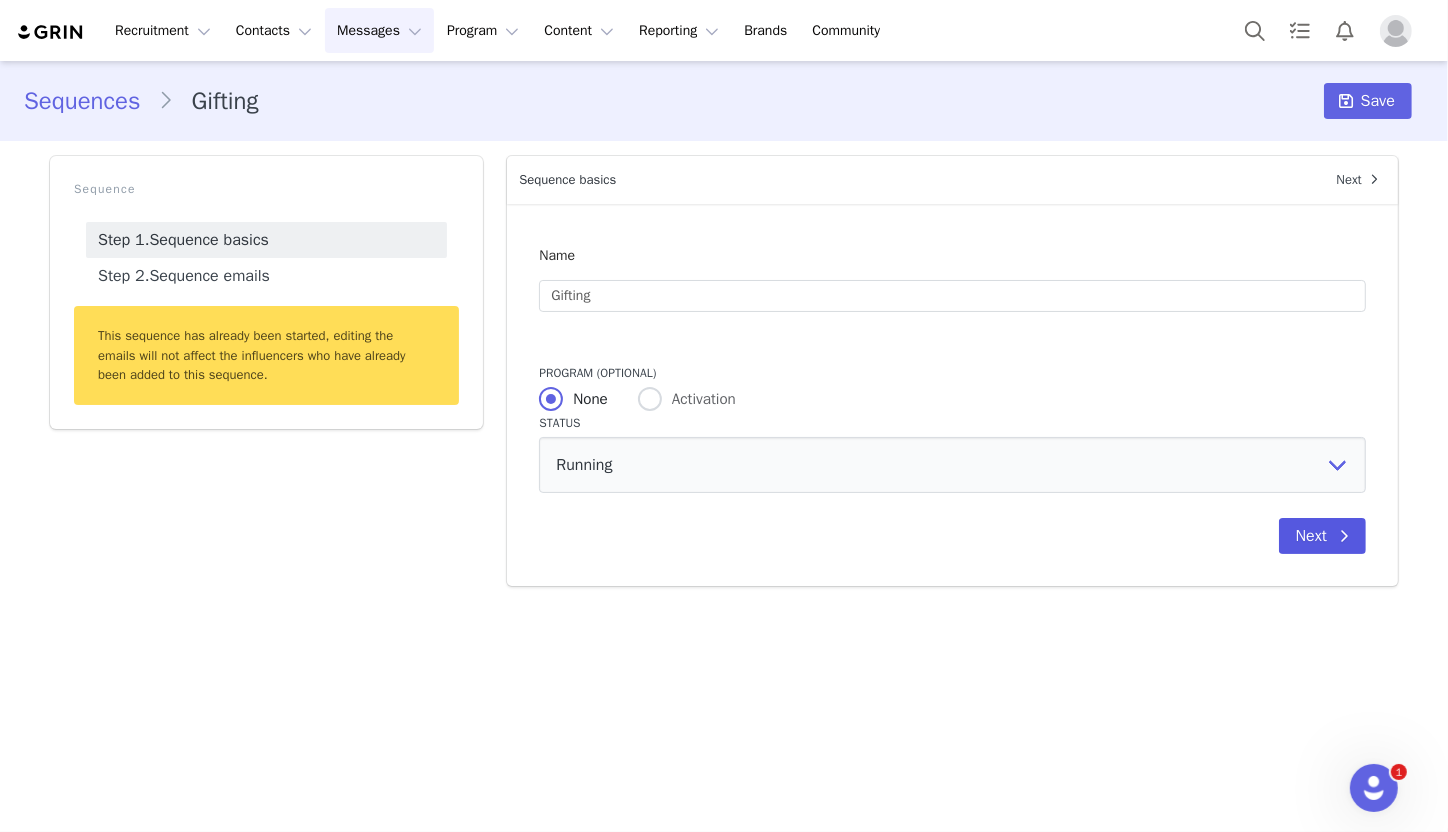 click on "Next" at bounding box center (1322, 536) 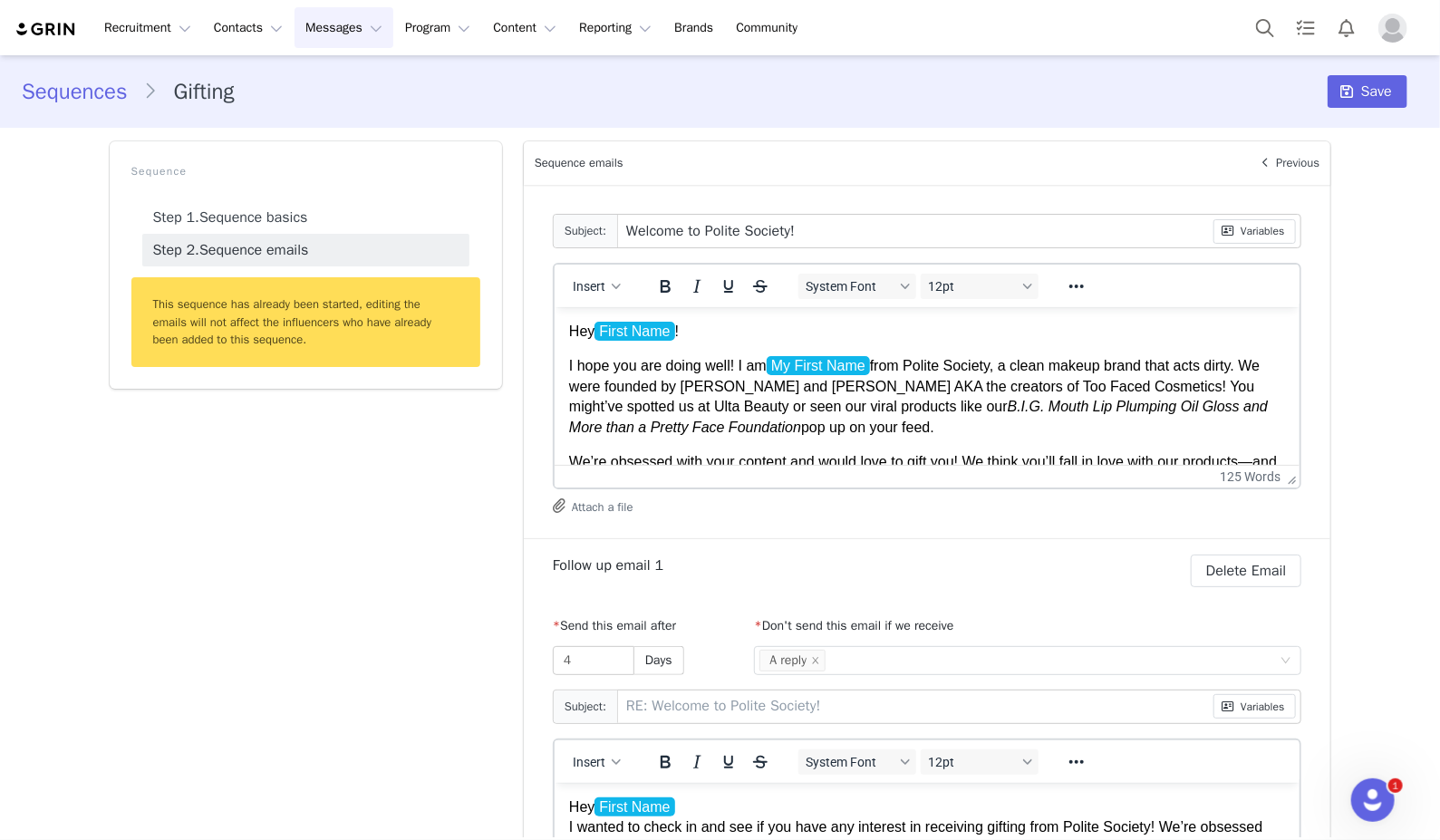 click on "Messages Messages" at bounding box center (343, 27) 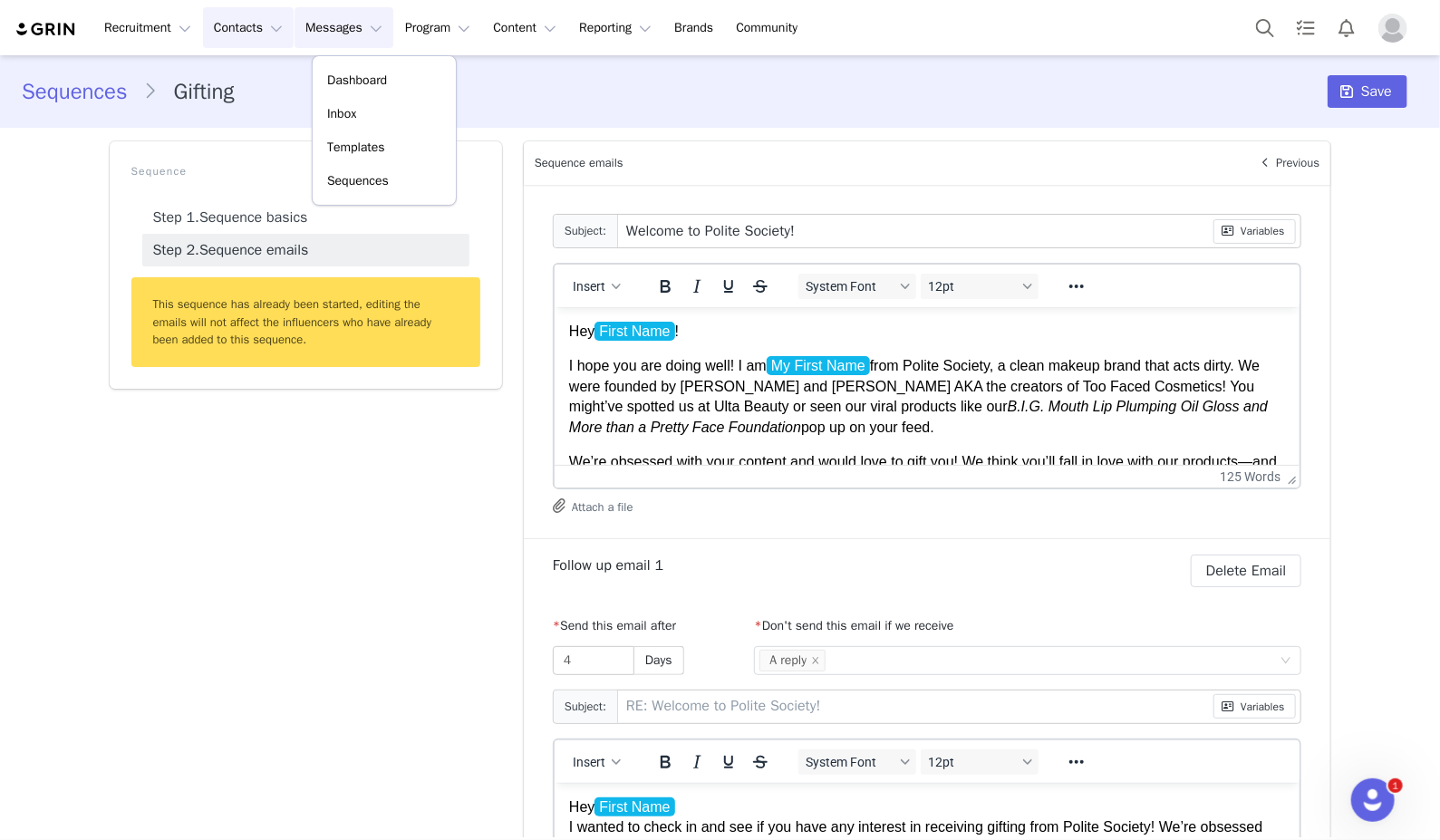 click on "Contacts Contacts" at bounding box center [248, 27] 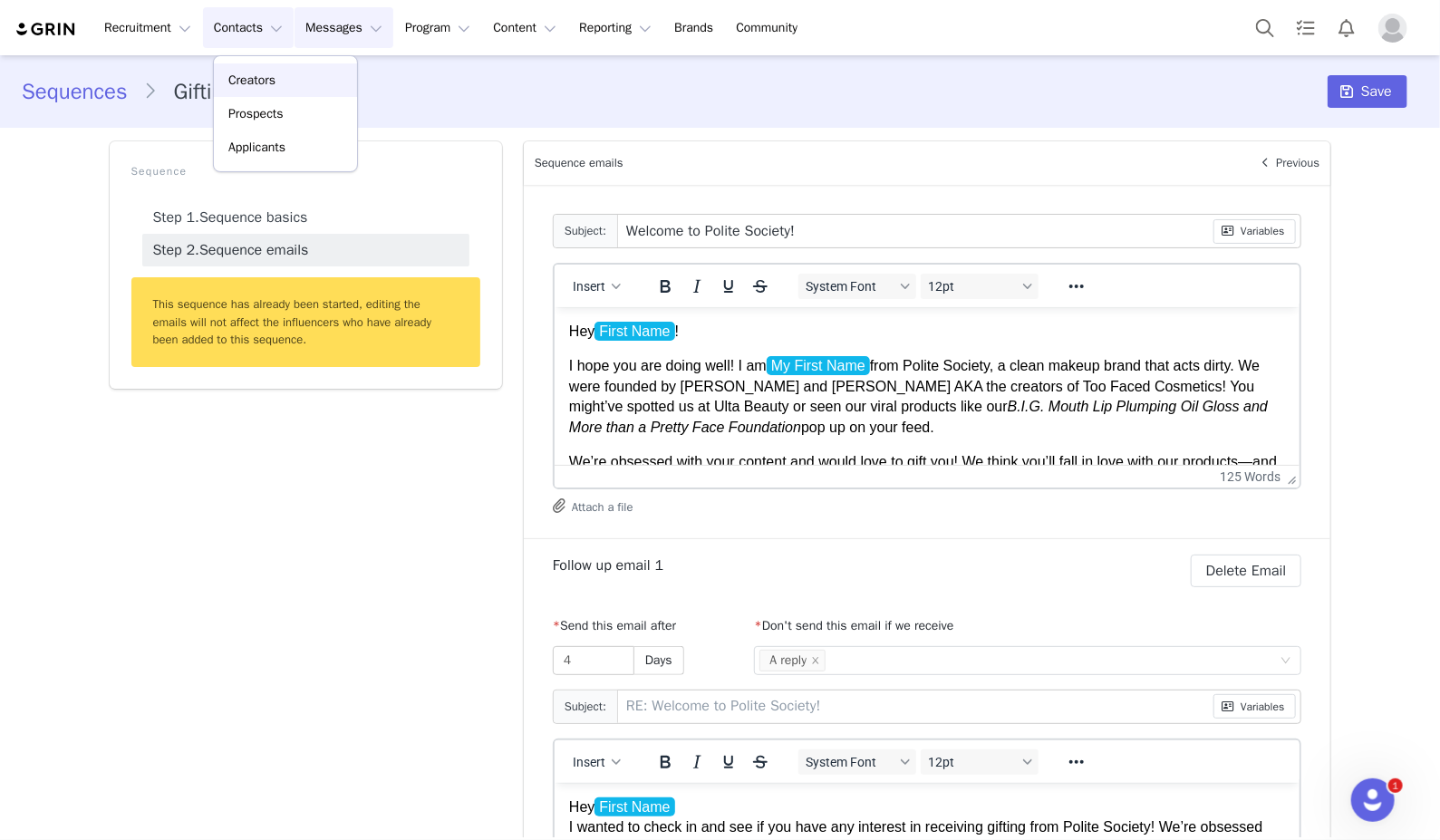 click on "Creators" at bounding box center (285, 80) 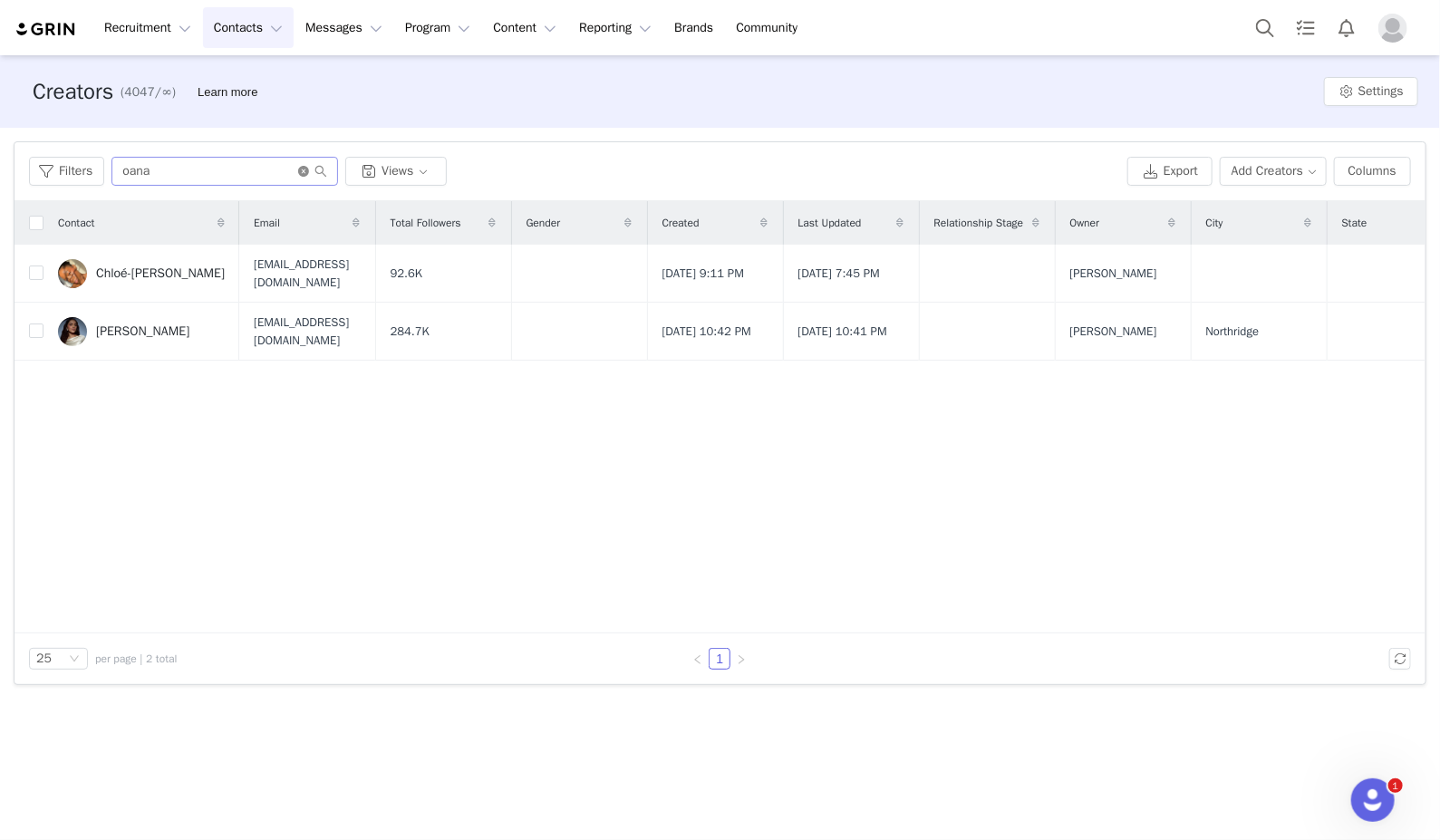 click 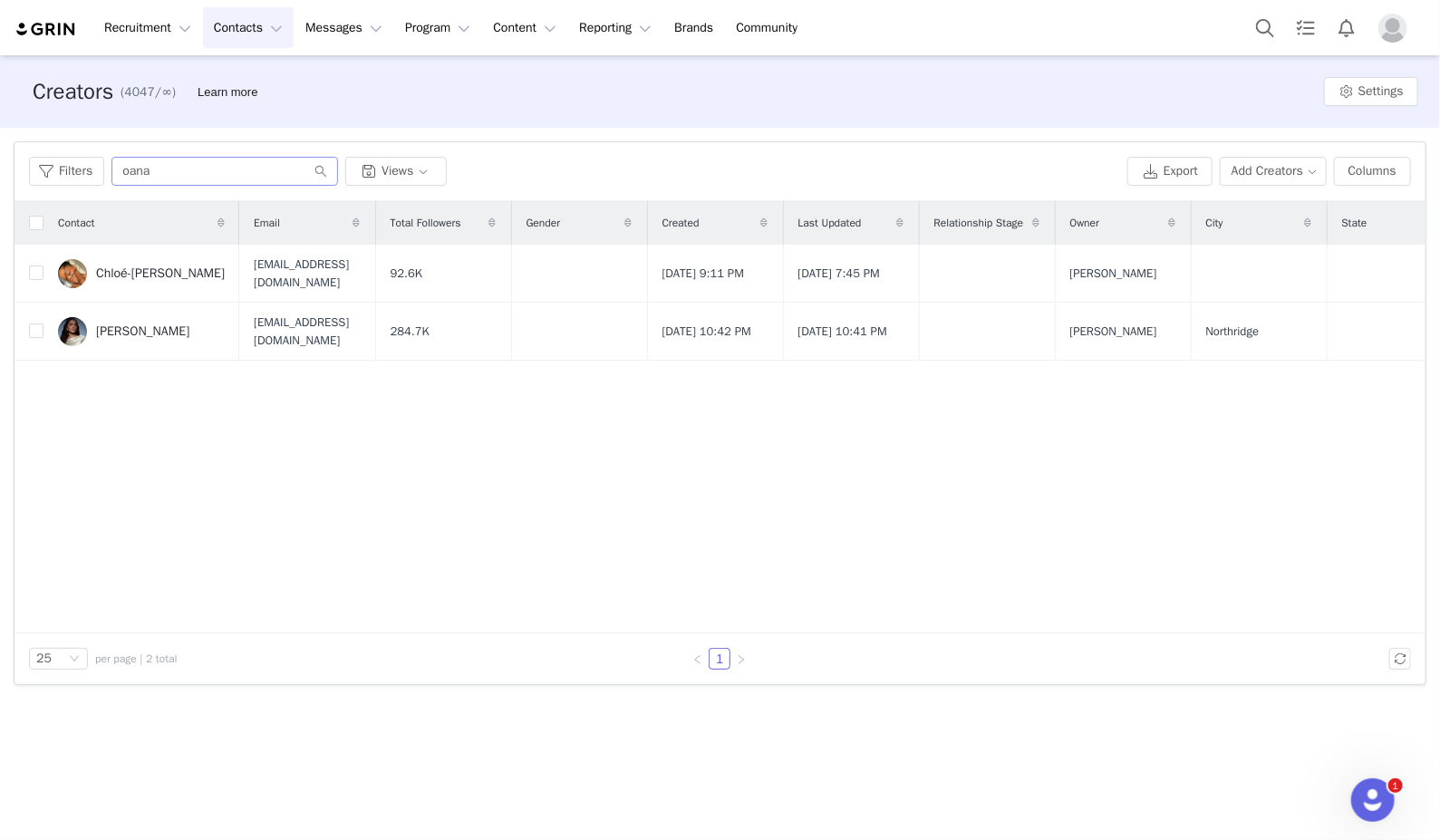 type 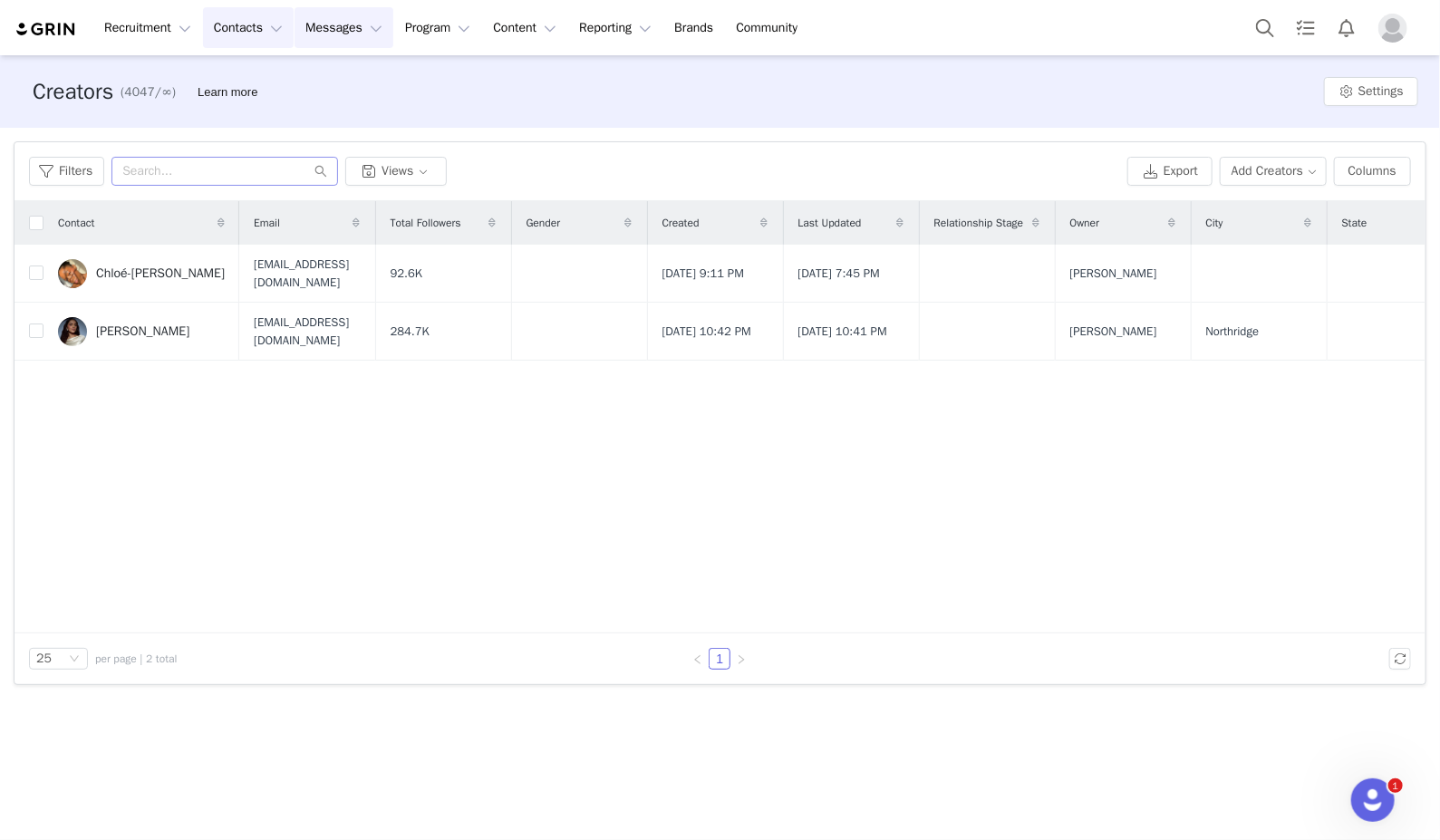 click on "Messages Messages" at bounding box center [343, 27] 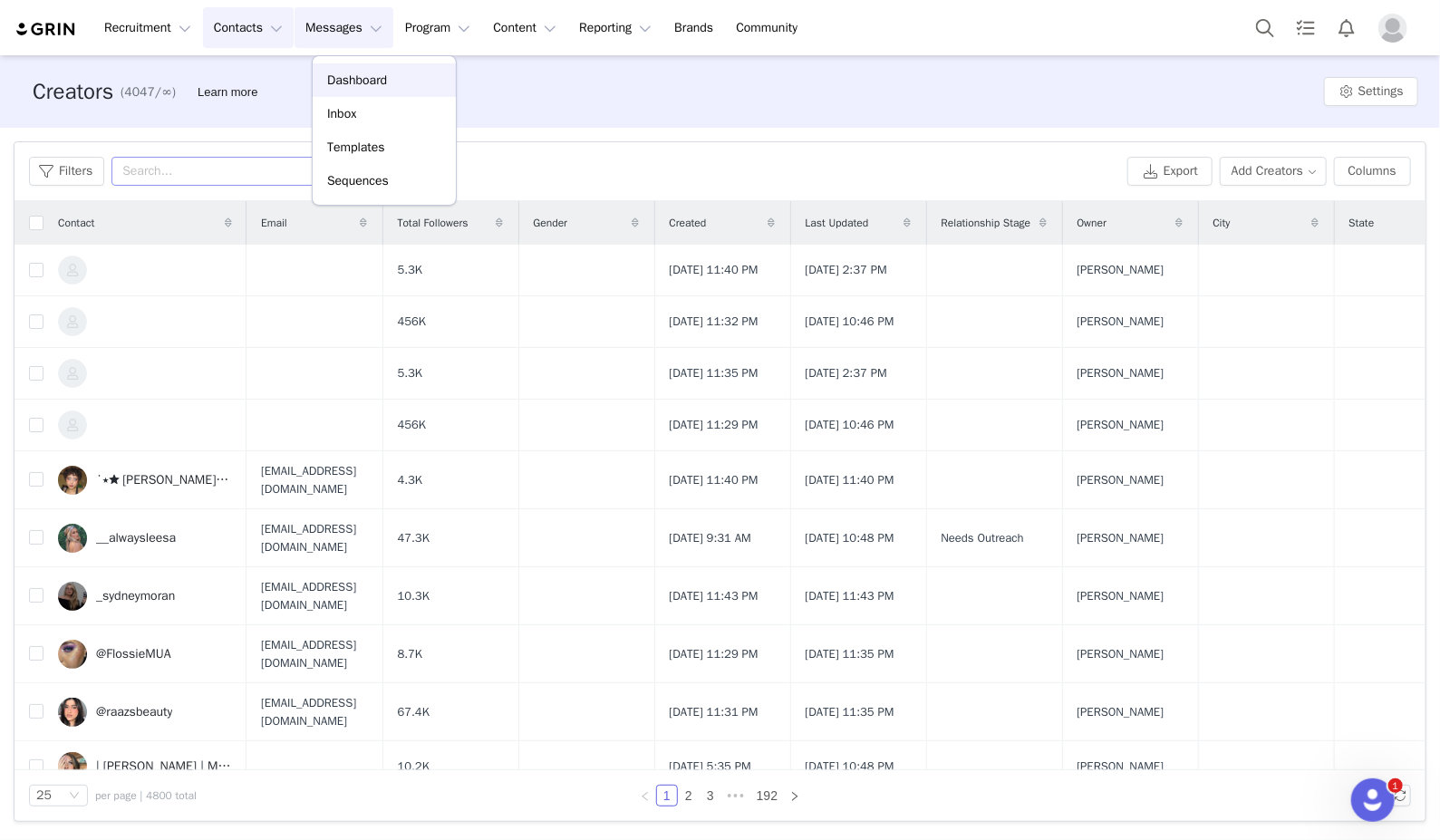 click on "Dashboard" at bounding box center [357, 80] 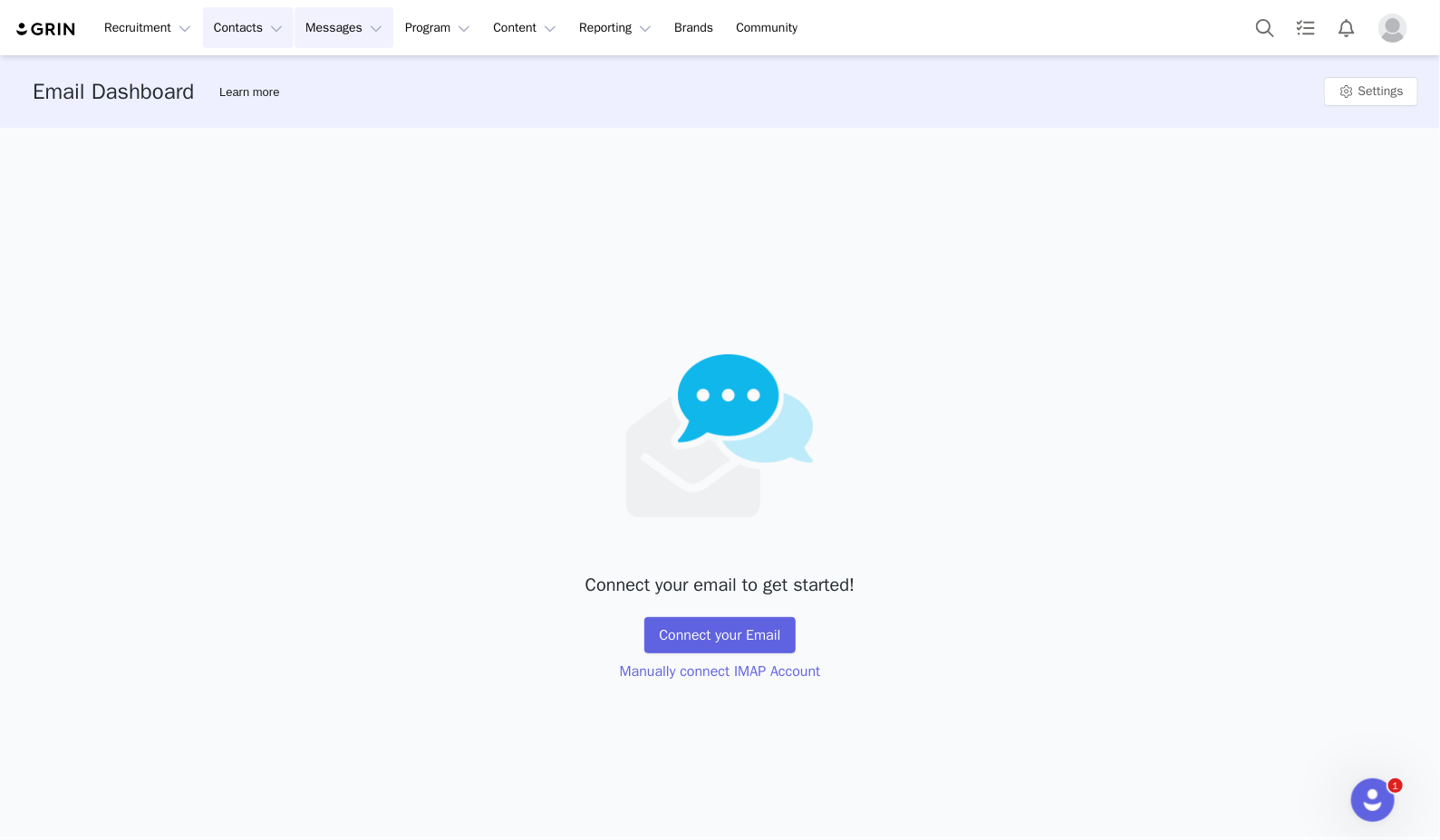 click on "Contacts Contacts" at bounding box center (248, 27) 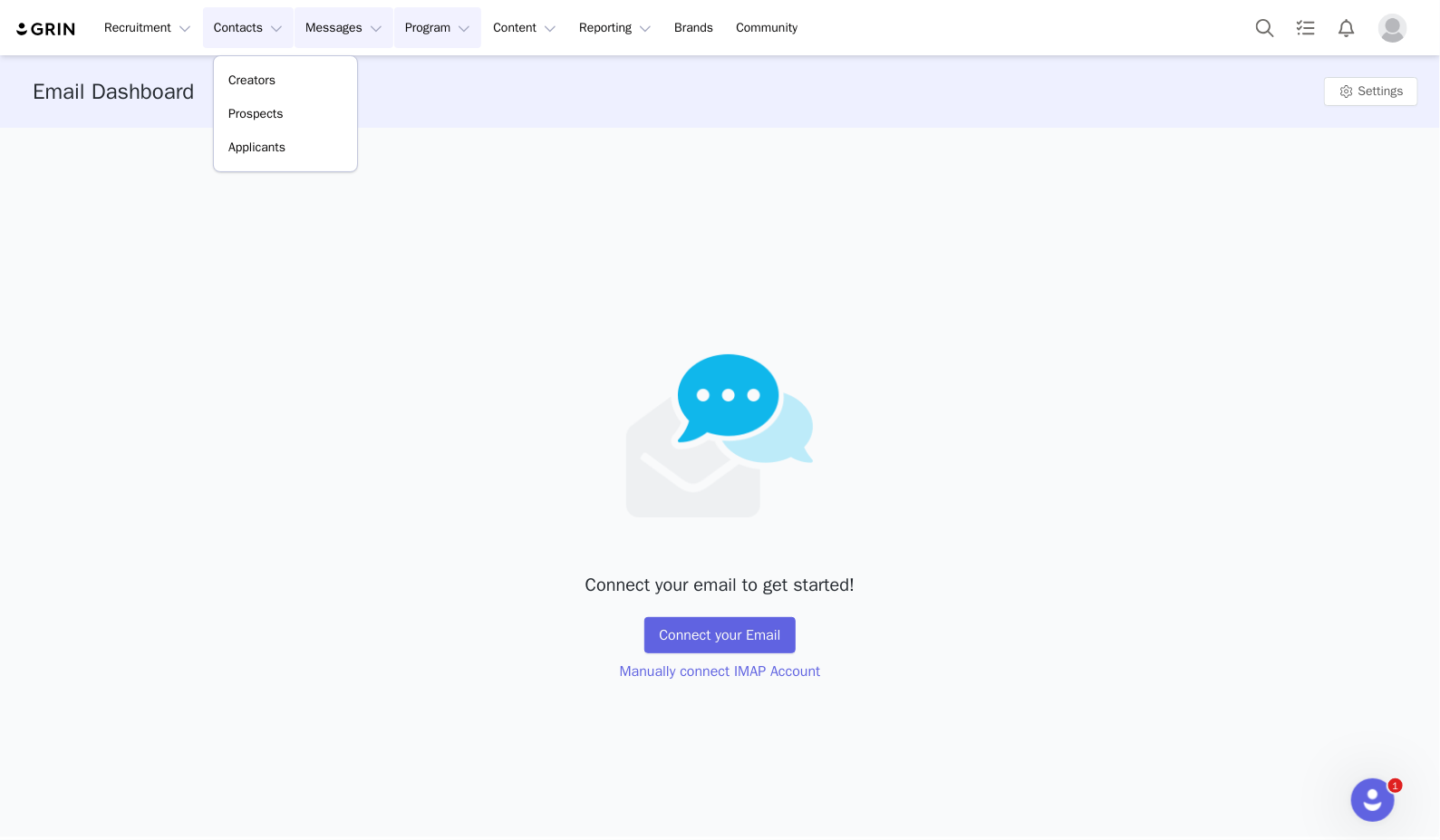 click on "Program Program" at bounding box center [438, 27] 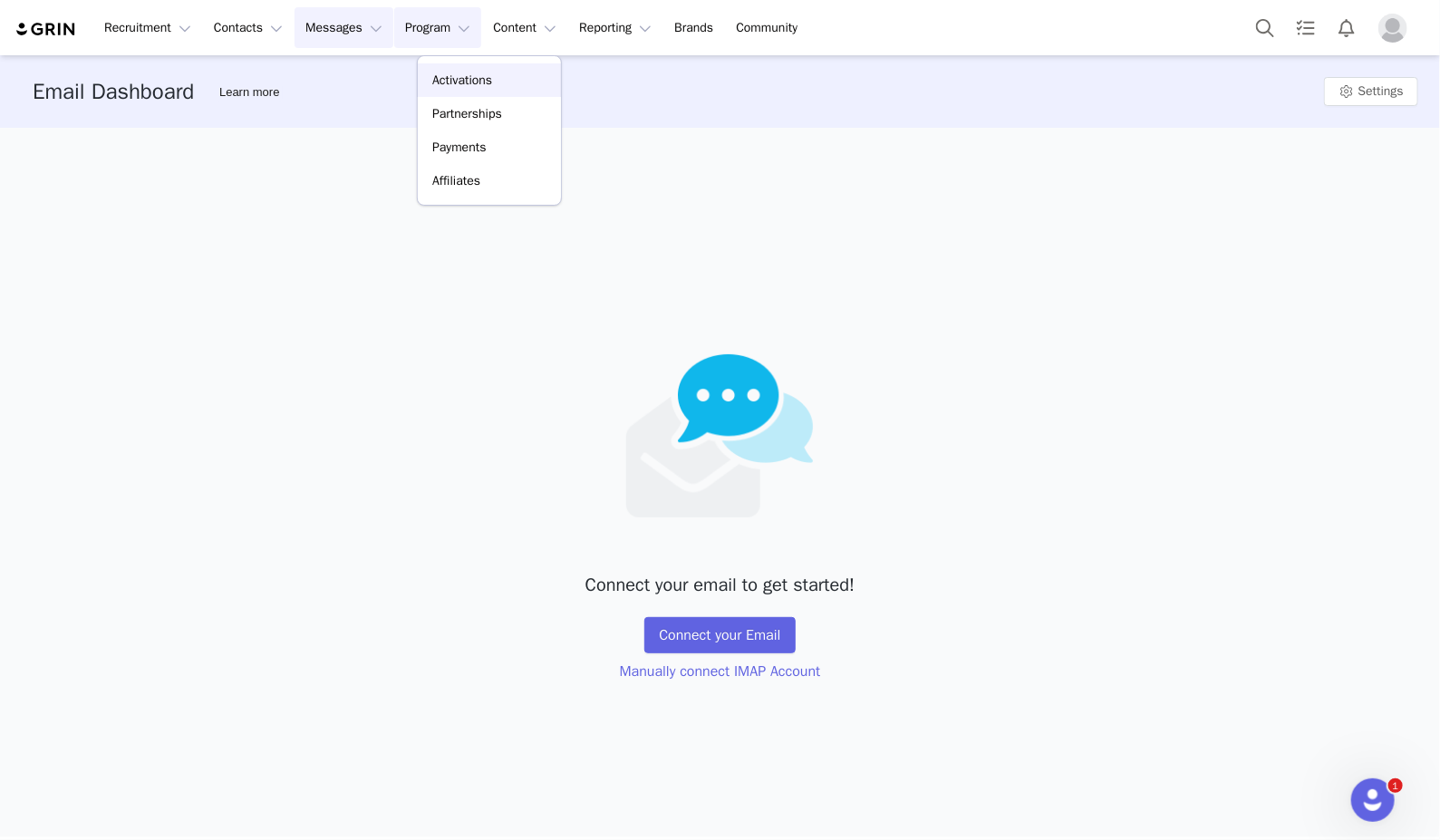 click on "Activations" at bounding box center (462, 80) 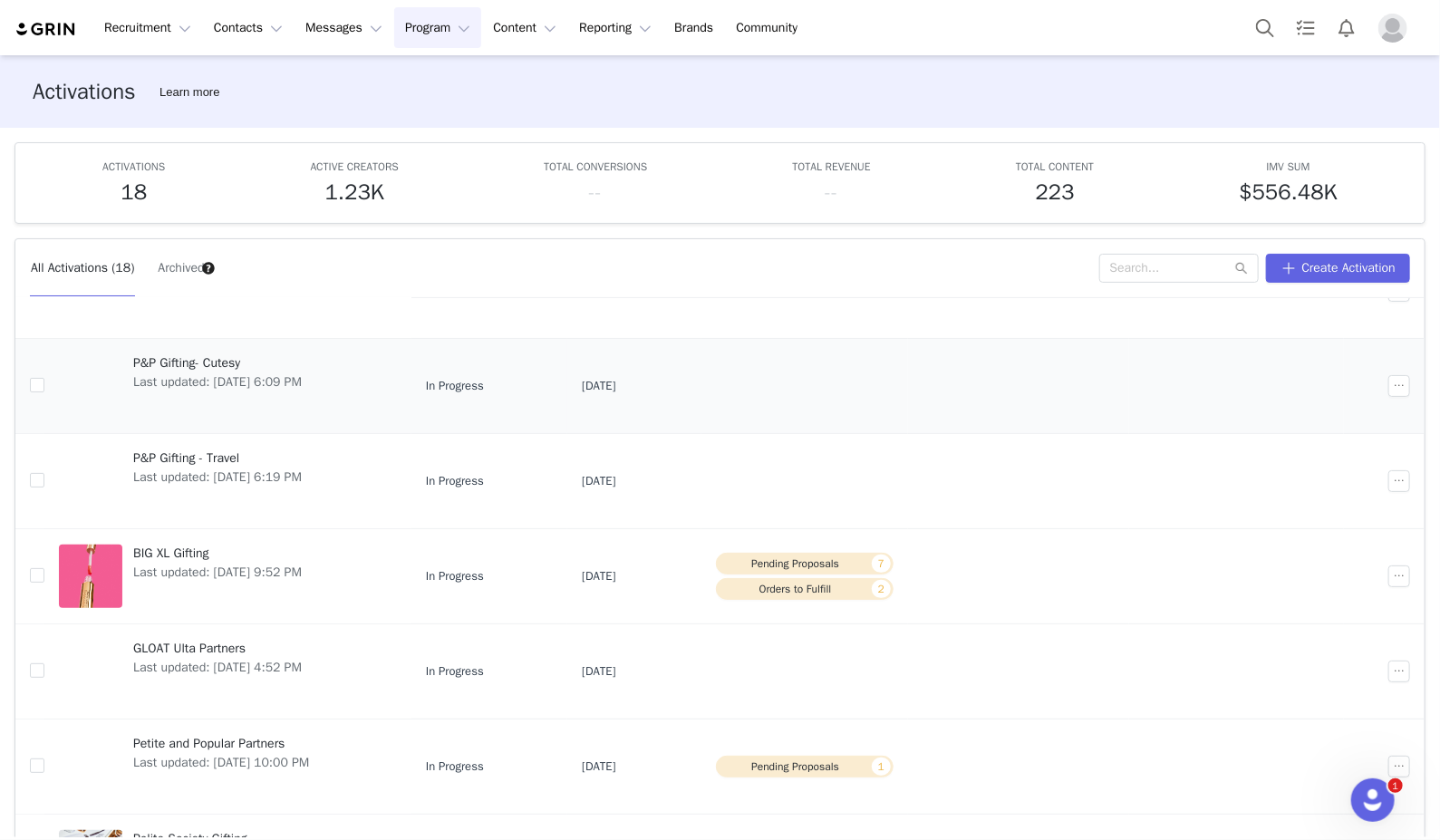 scroll, scrollTop: 430, scrollLeft: 0, axis: vertical 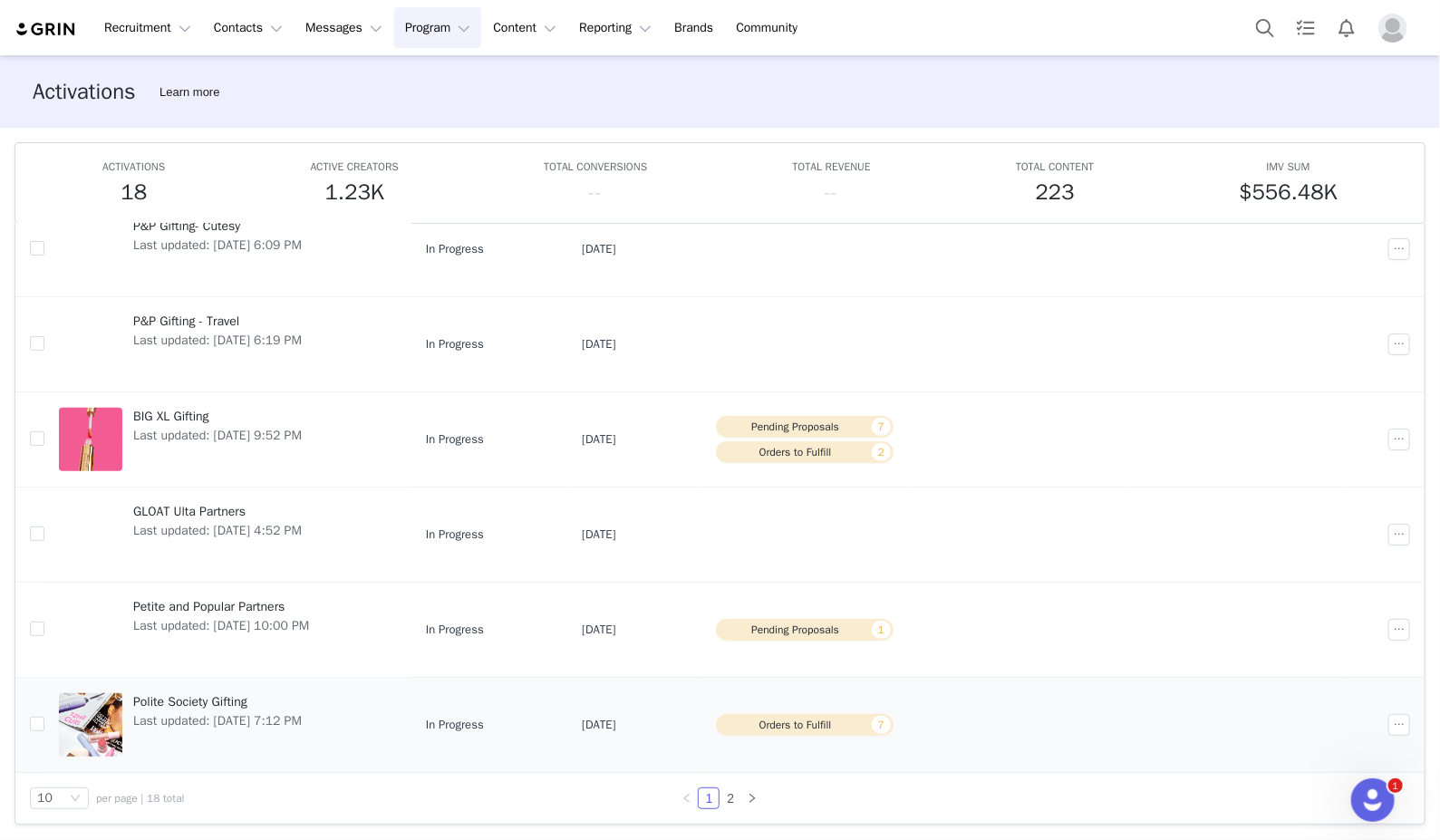 click on "Last updated: [DATE] 7:12 PM" at bounding box center (217, 720) 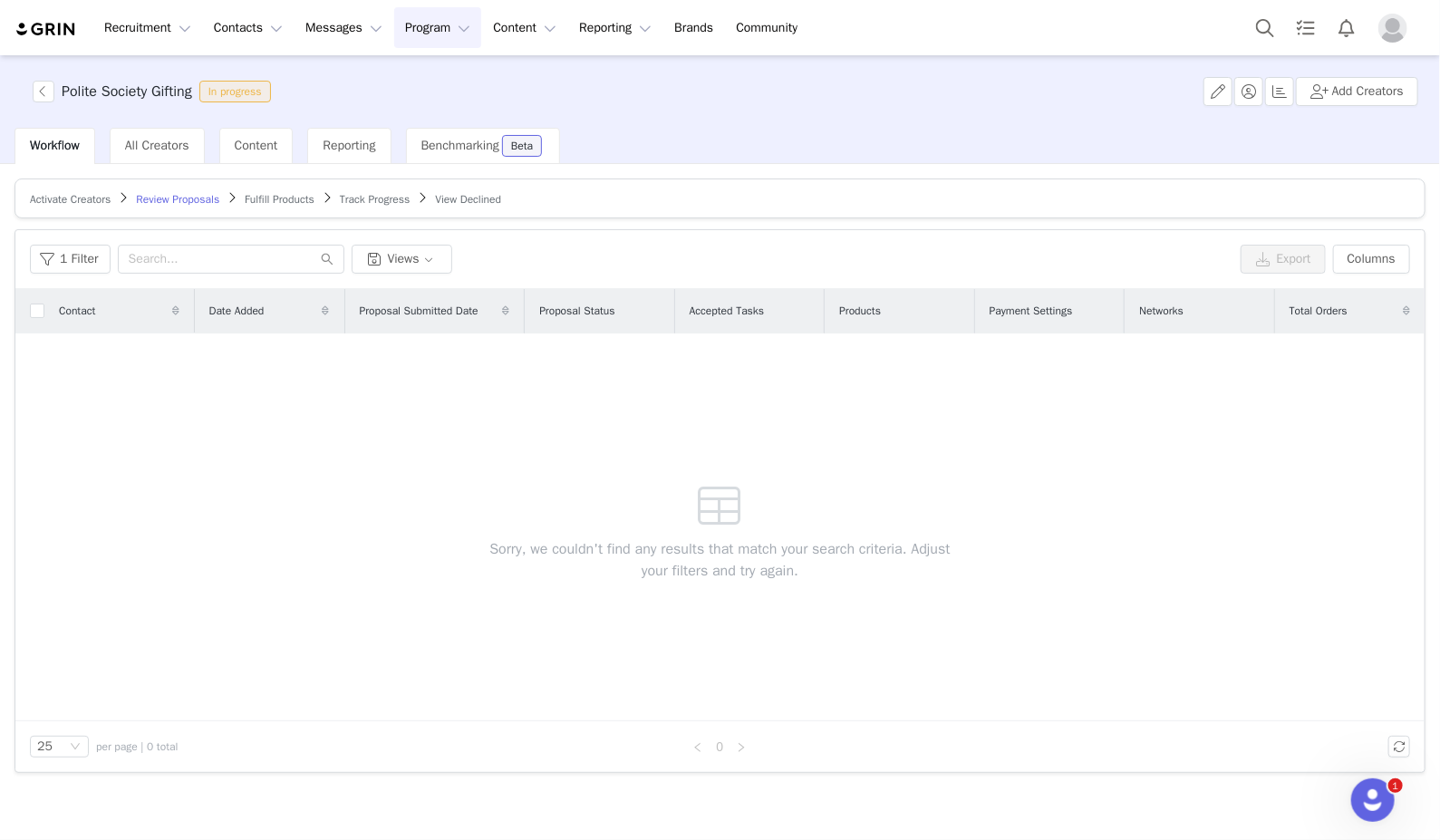 click on "Fulfill Products" at bounding box center (279, 199) 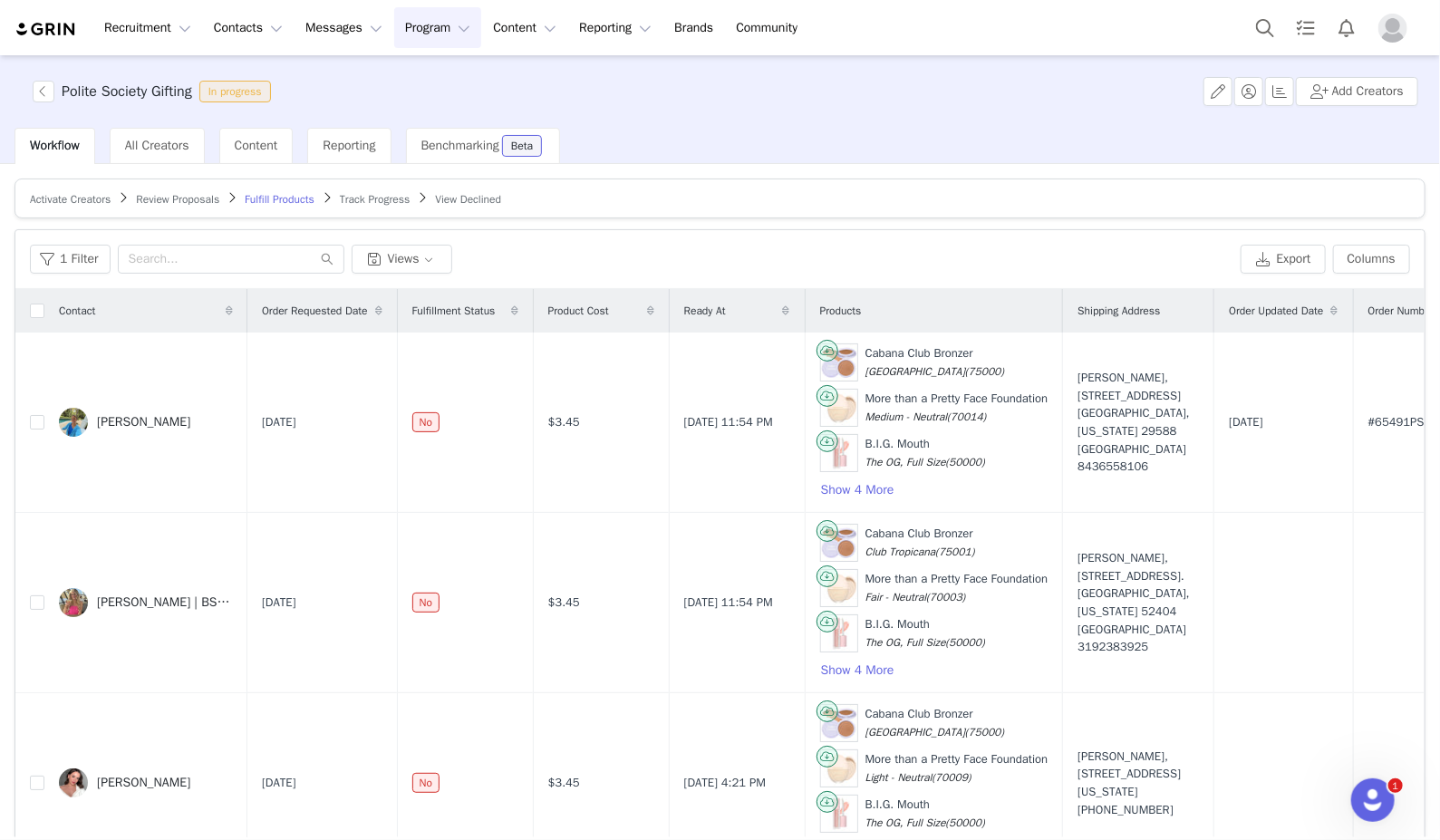 click on "Track Progress" at bounding box center (374, 199) 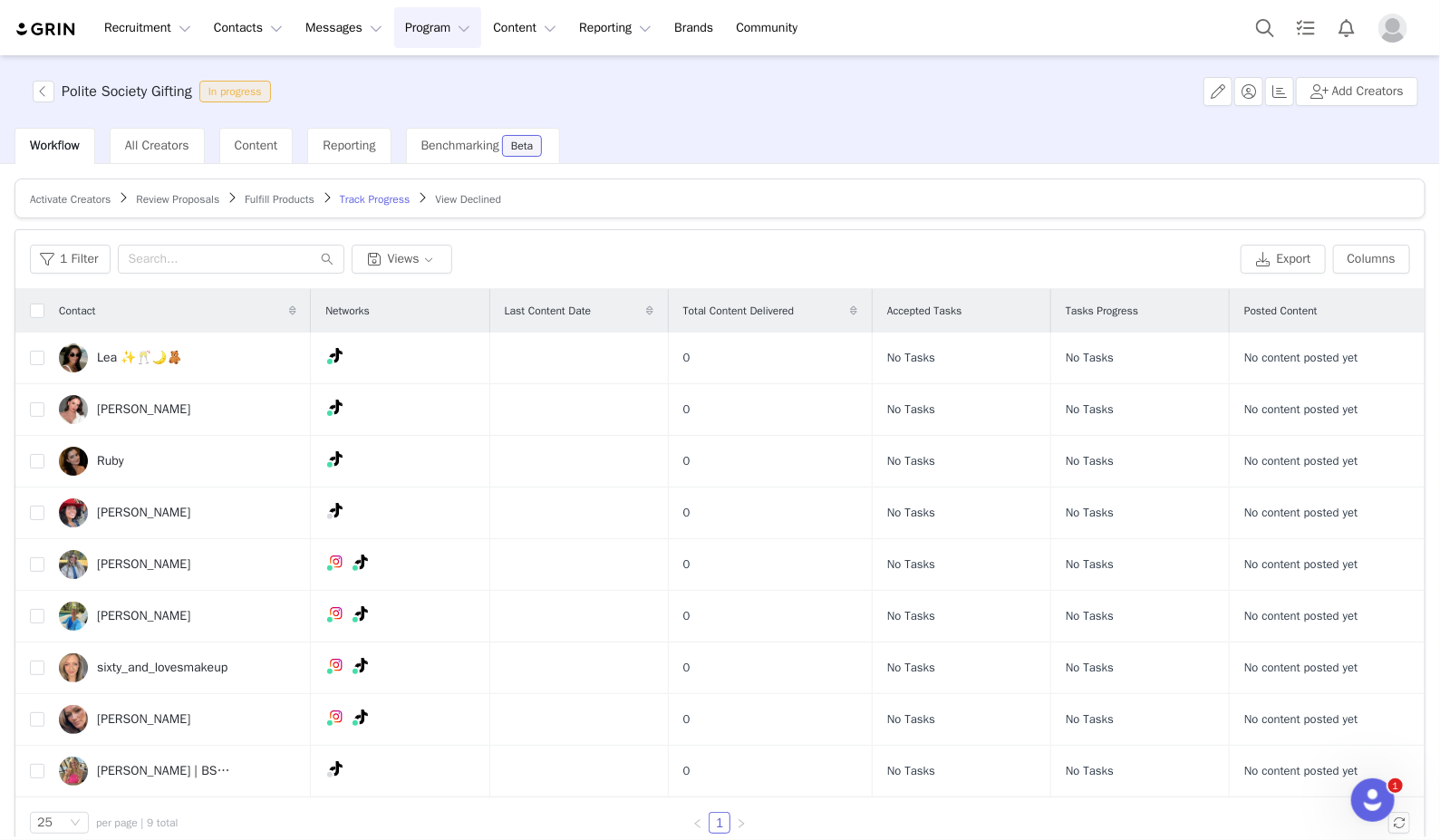 click on "Fulfill Products" at bounding box center [279, 199] 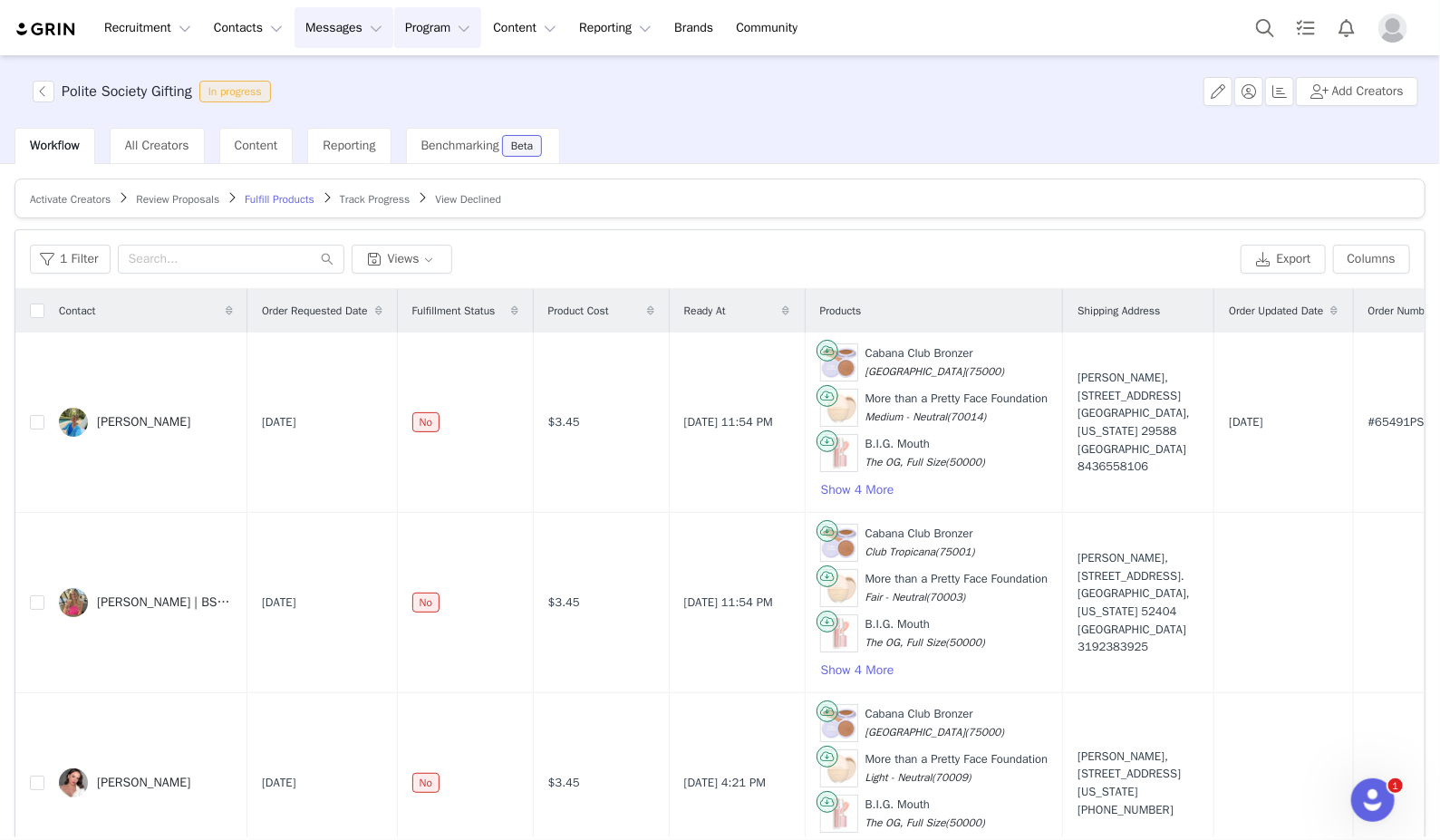 click on "Messages Messages" at bounding box center (343, 27) 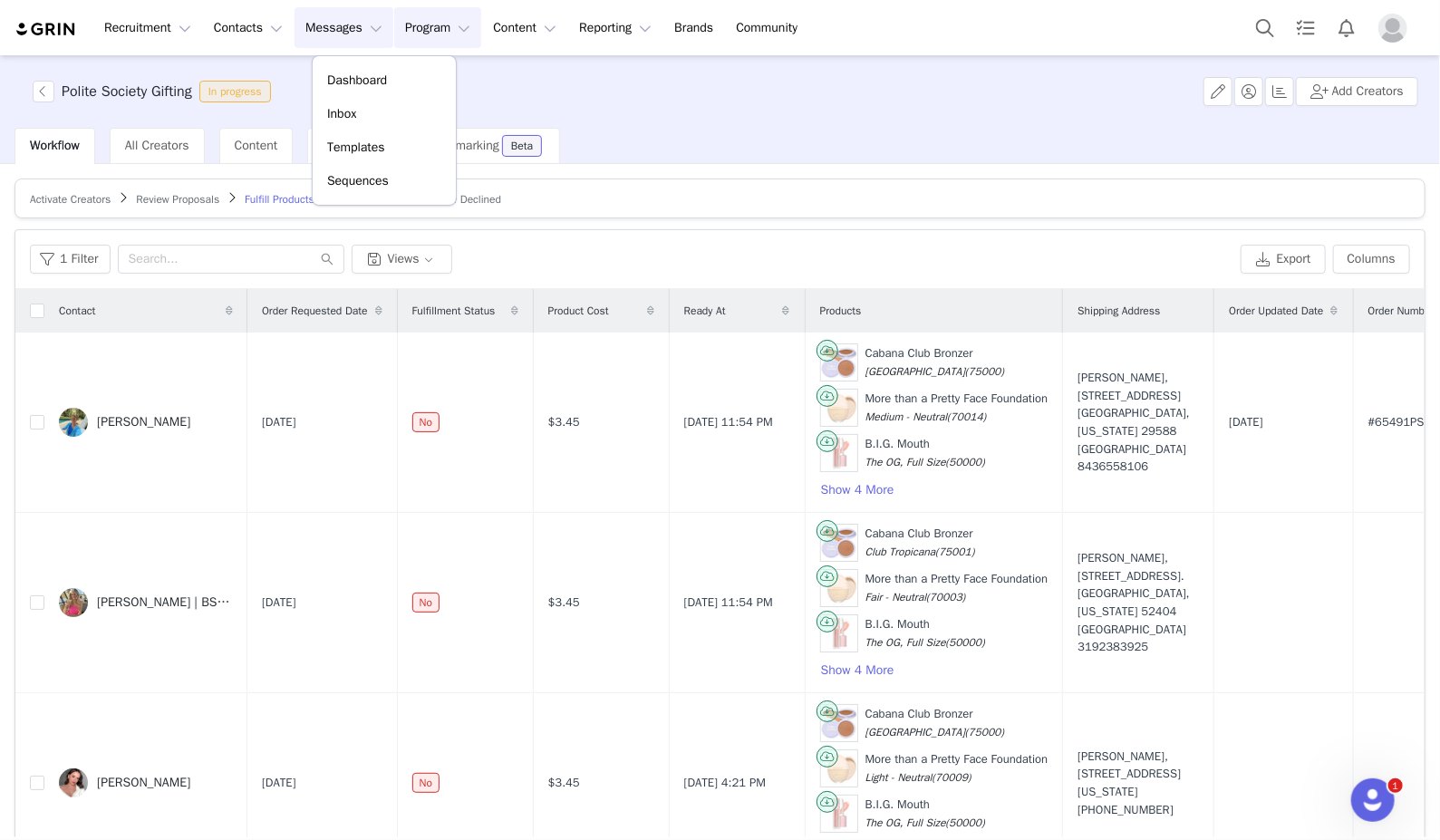 click on "Program Program" at bounding box center (438, 27) 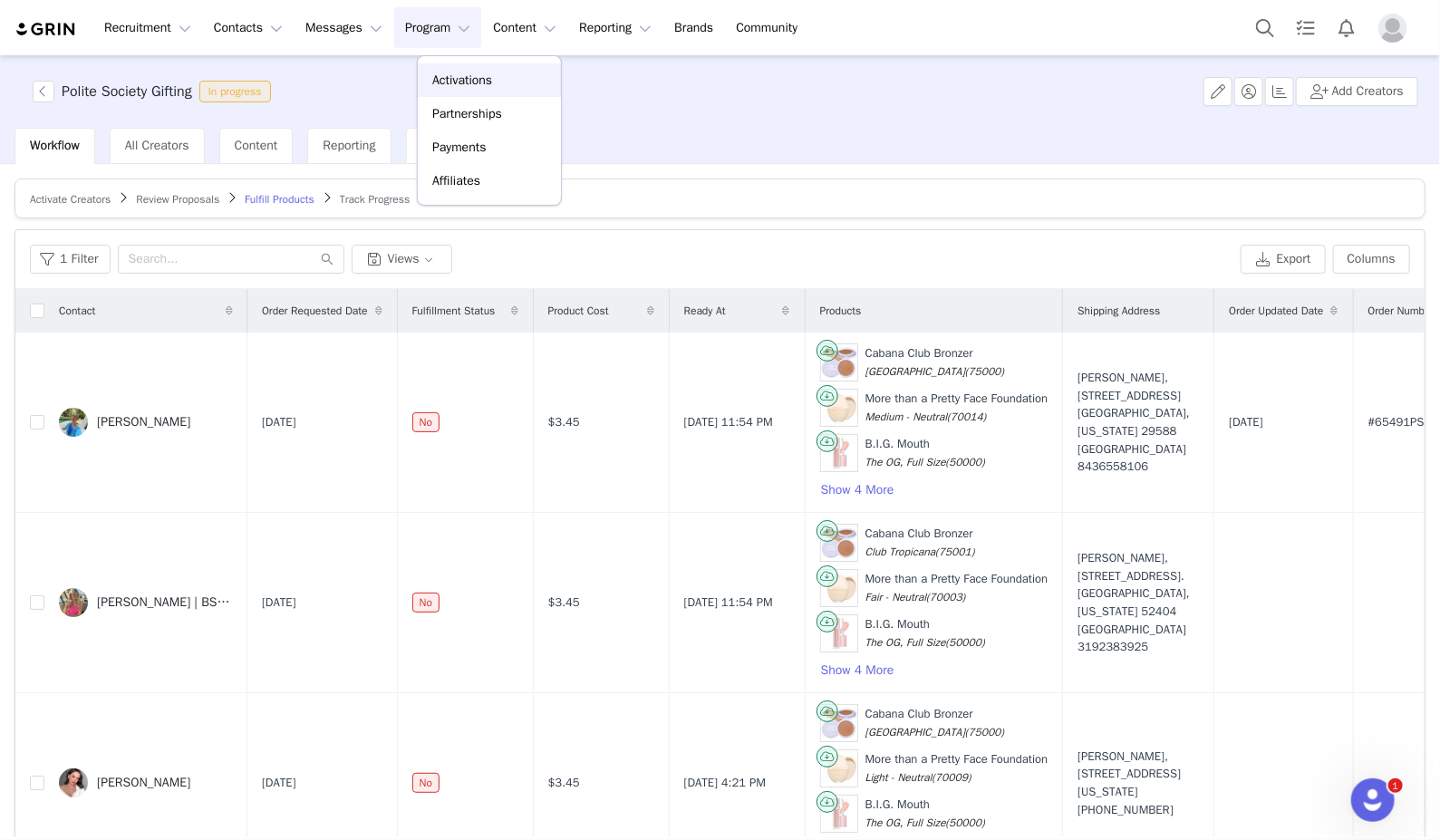 click on "Activations" at bounding box center [462, 80] 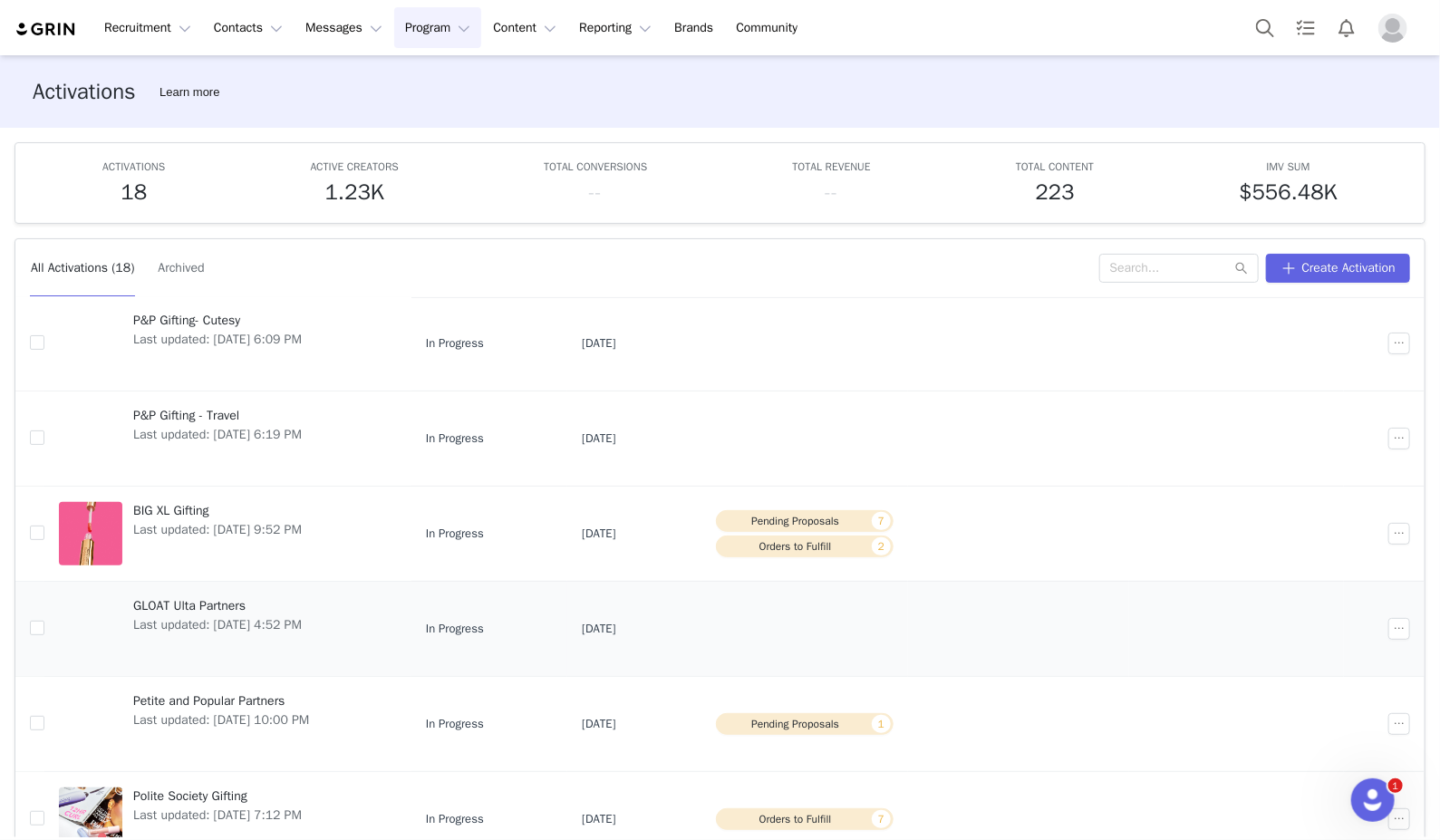scroll, scrollTop: 430, scrollLeft: 0, axis: vertical 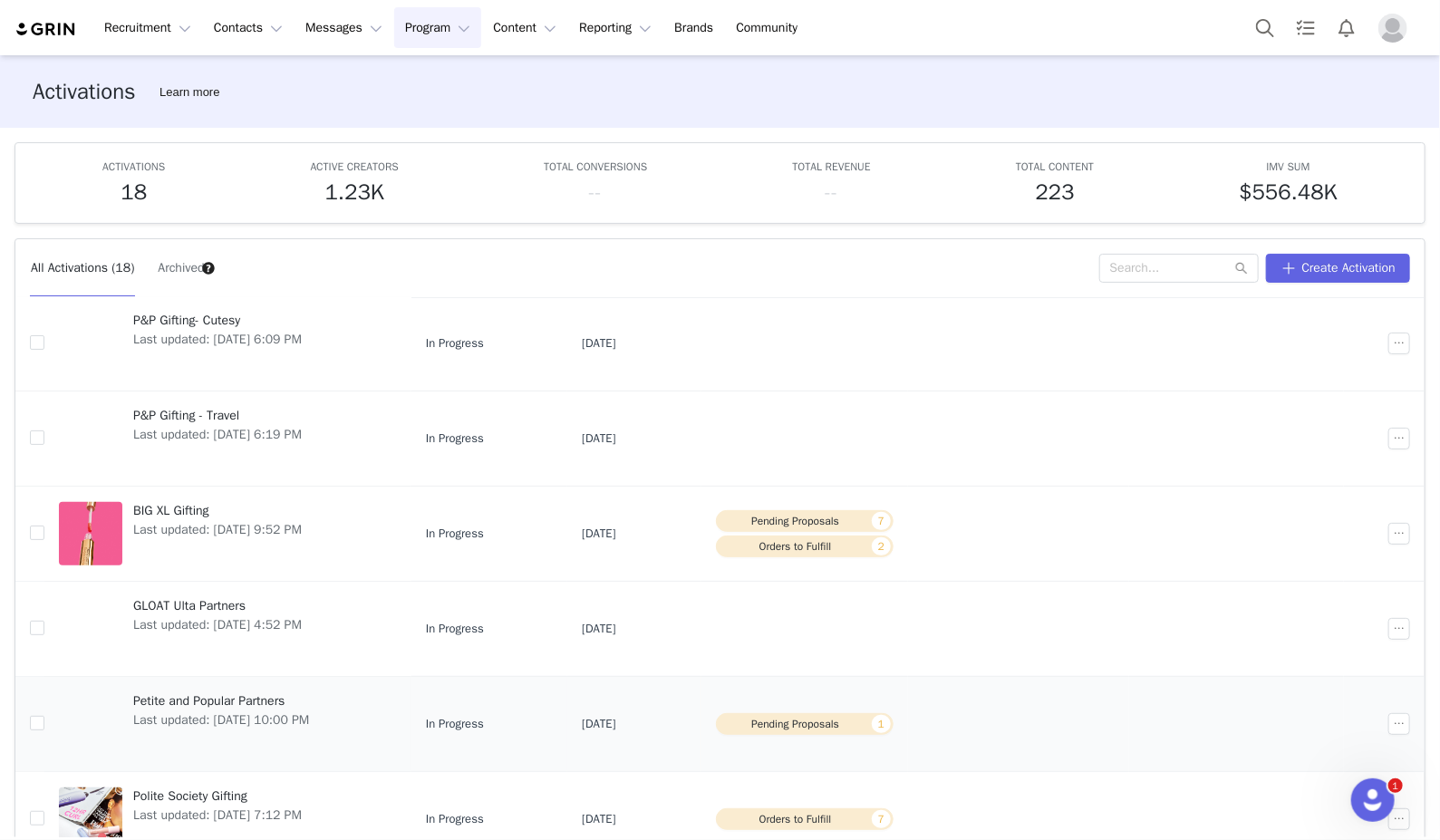 click on "Petite and Popular Partners" at bounding box center [221, 700] 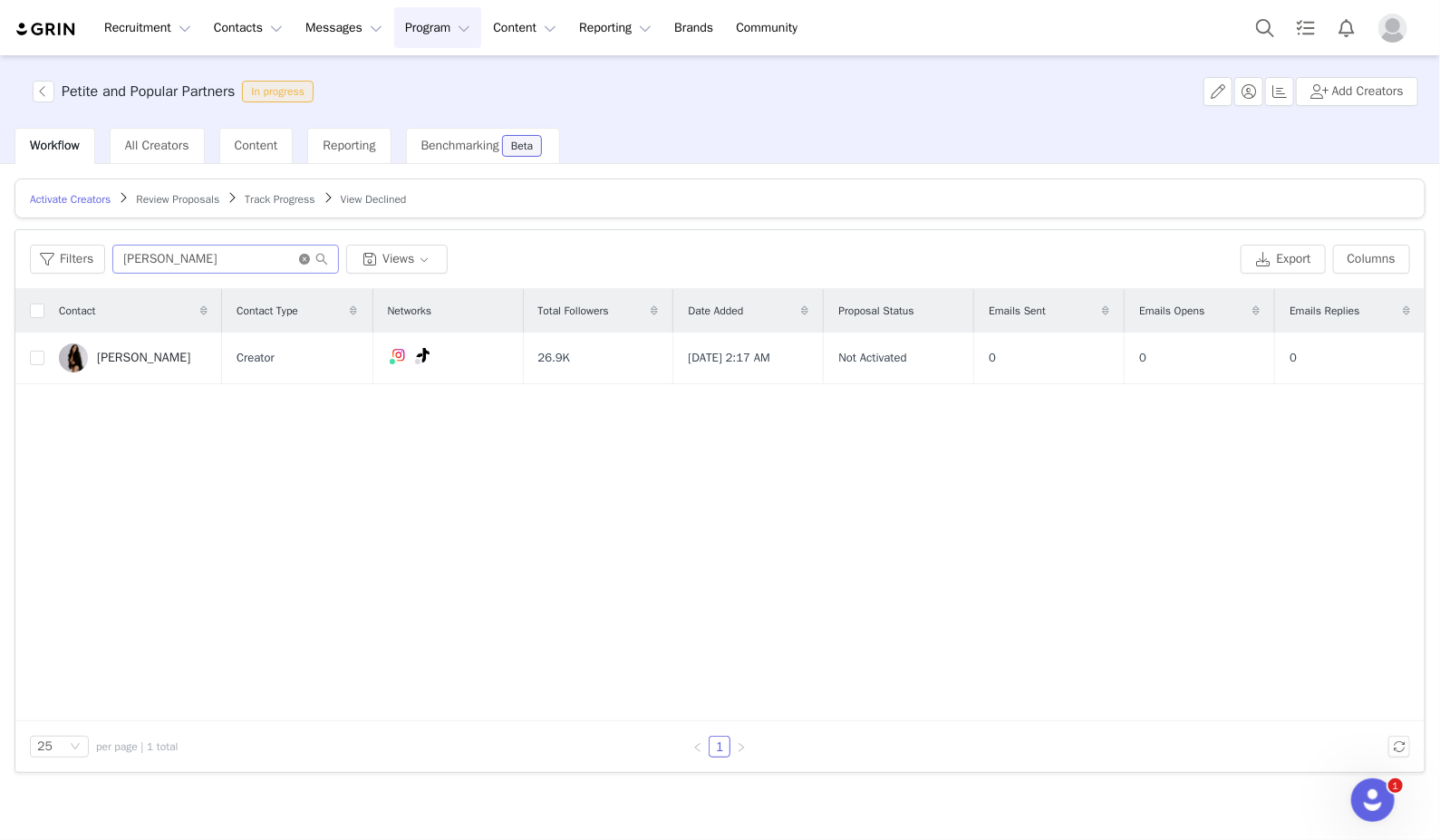 click at bounding box center [314, 259] 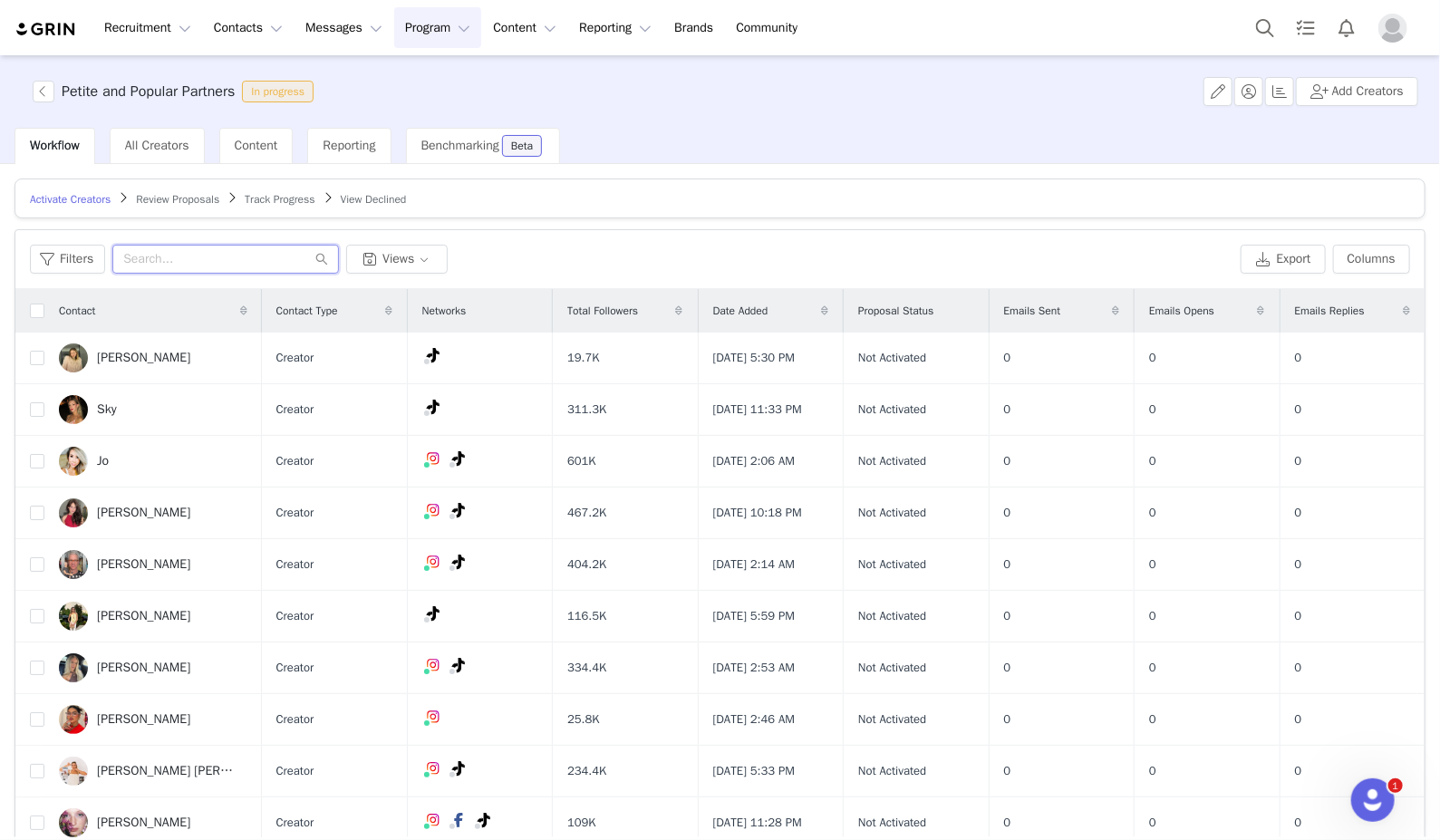 click at bounding box center [226, 259] 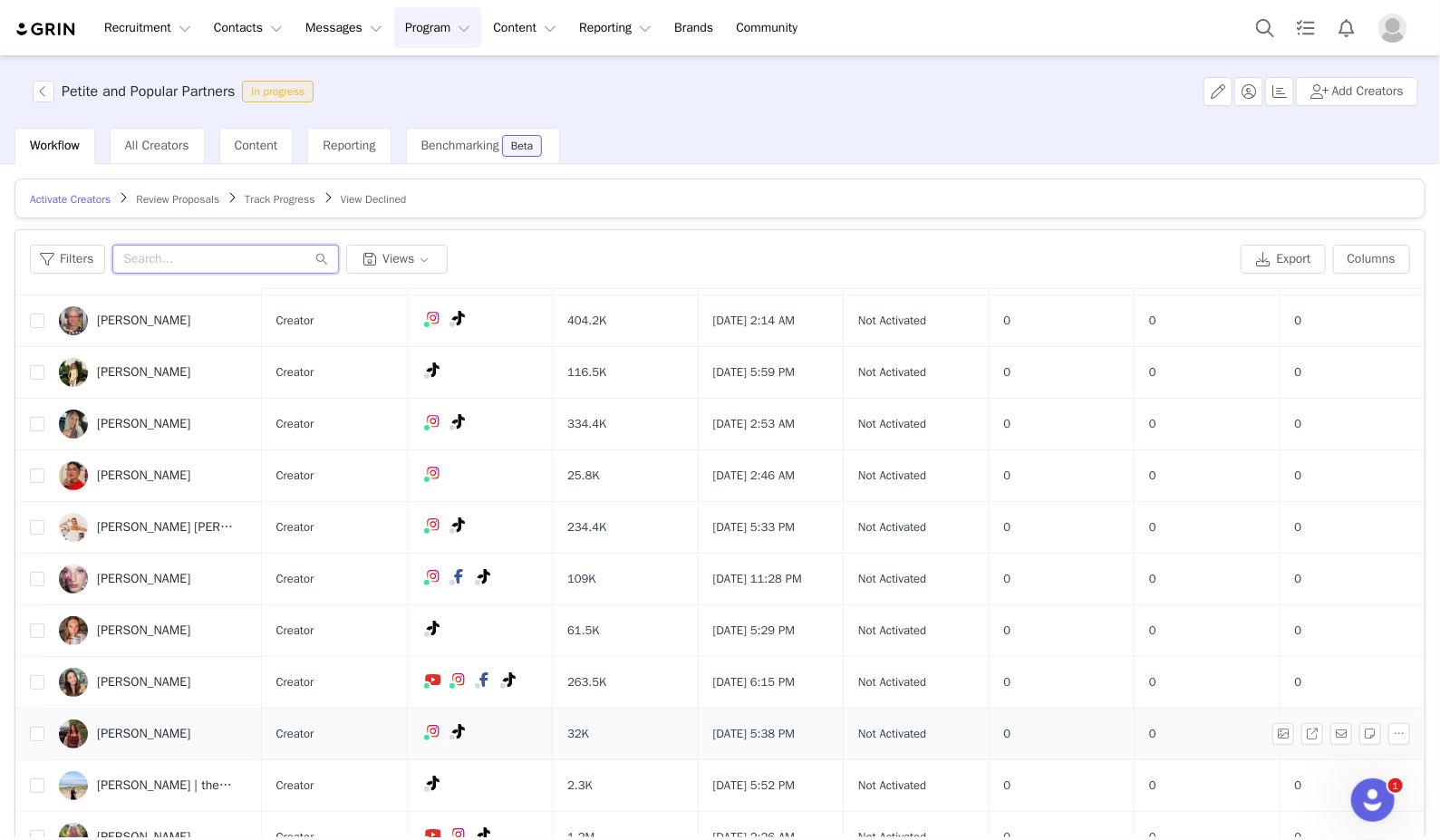 scroll, scrollTop: 246, scrollLeft: 0, axis: vertical 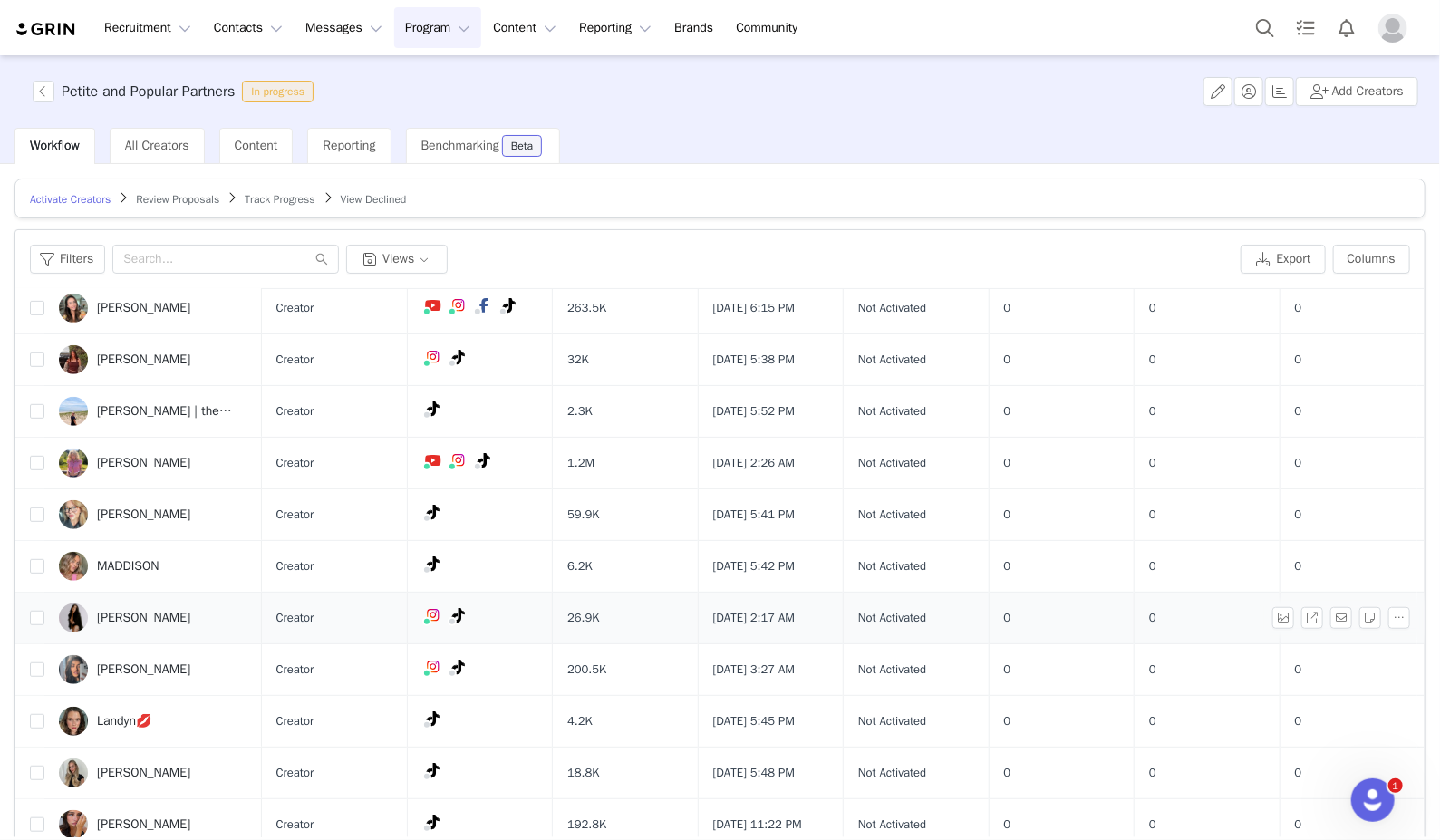 click on "[PERSON_NAME]" at bounding box center (143, 618) 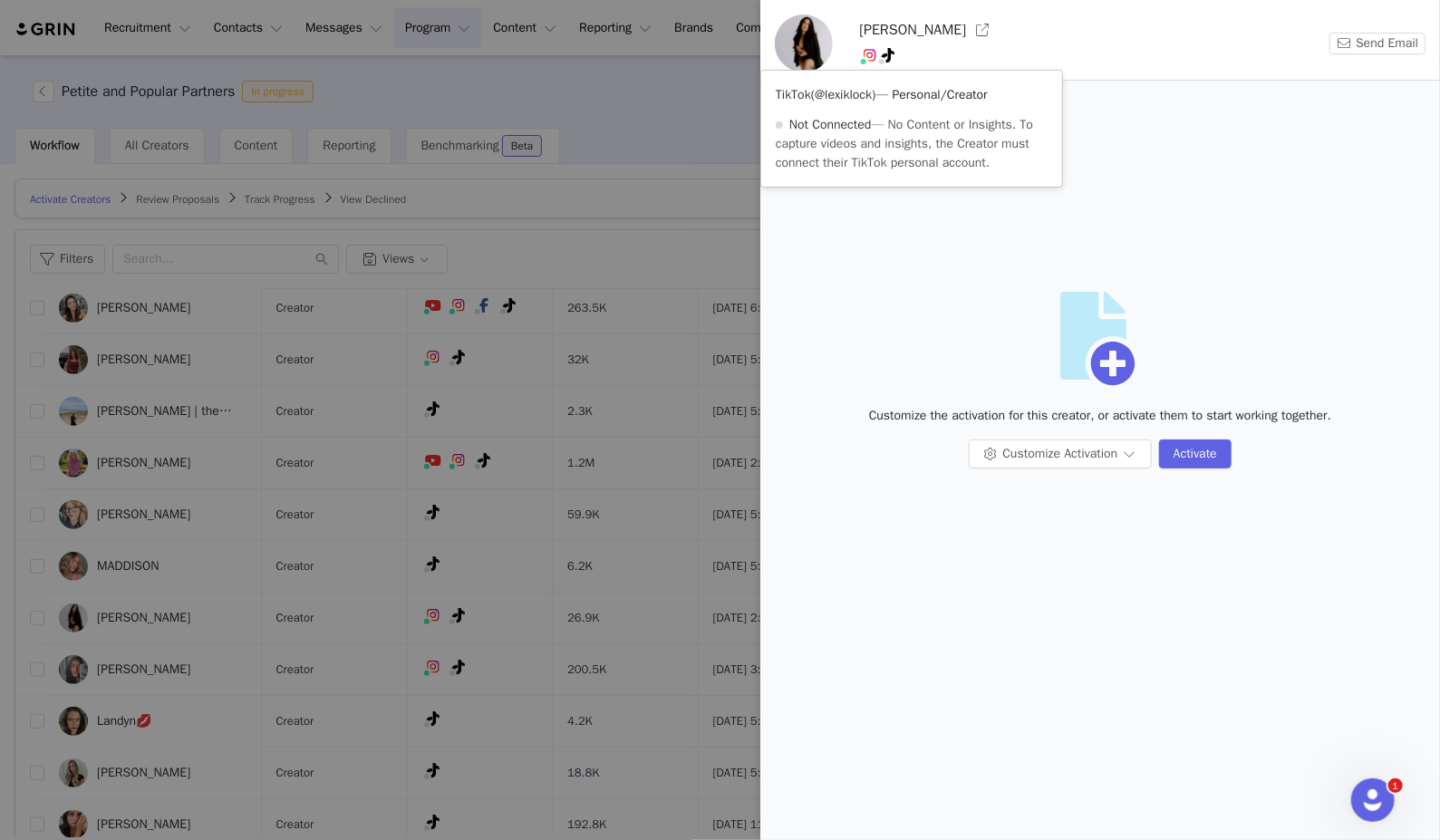 click on "@lexiklock" at bounding box center [843, 94] 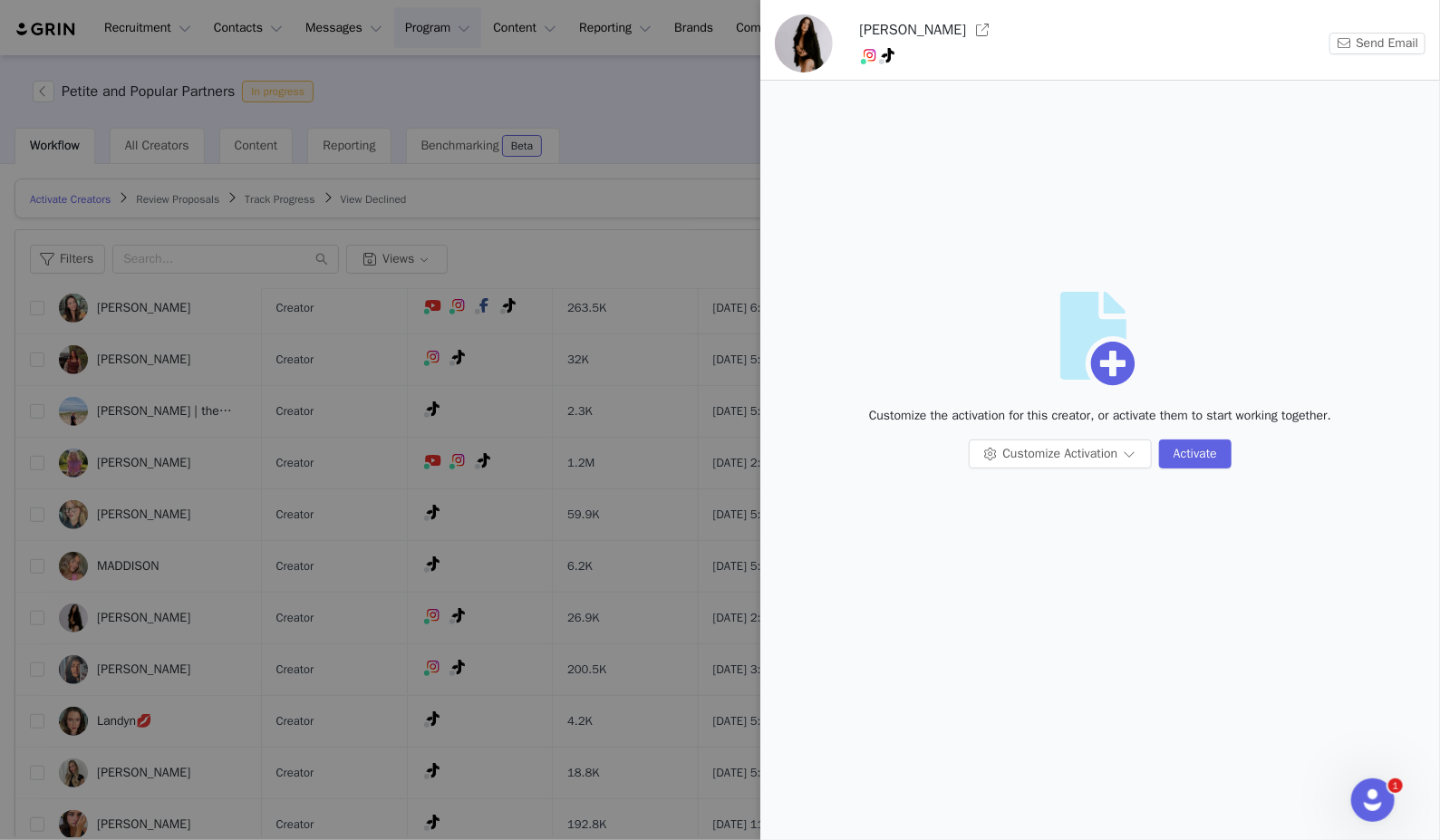 click at bounding box center [720, 420] 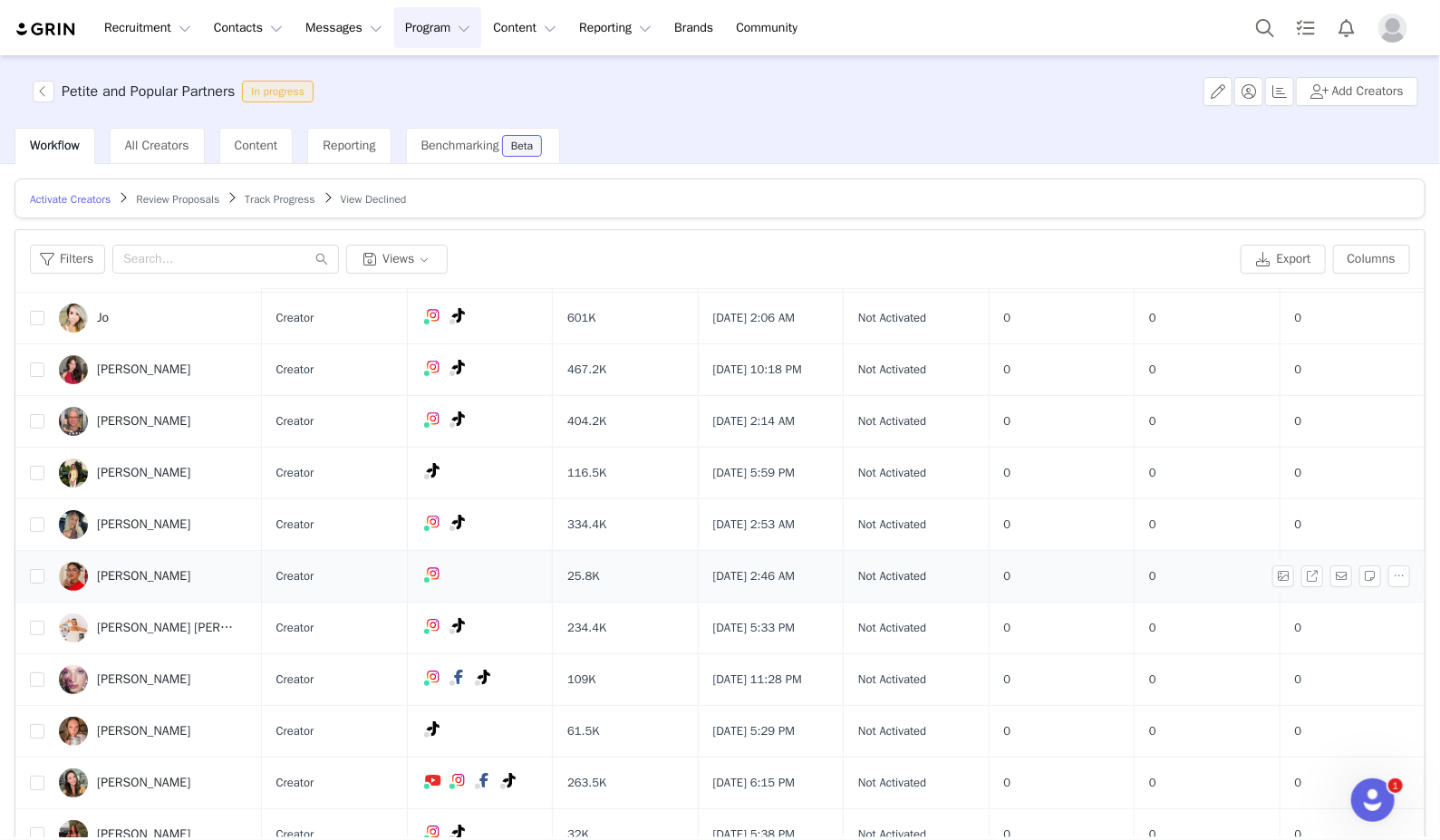 scroll, scrollTop: 152, scrollLeft: 0, axis: vertical 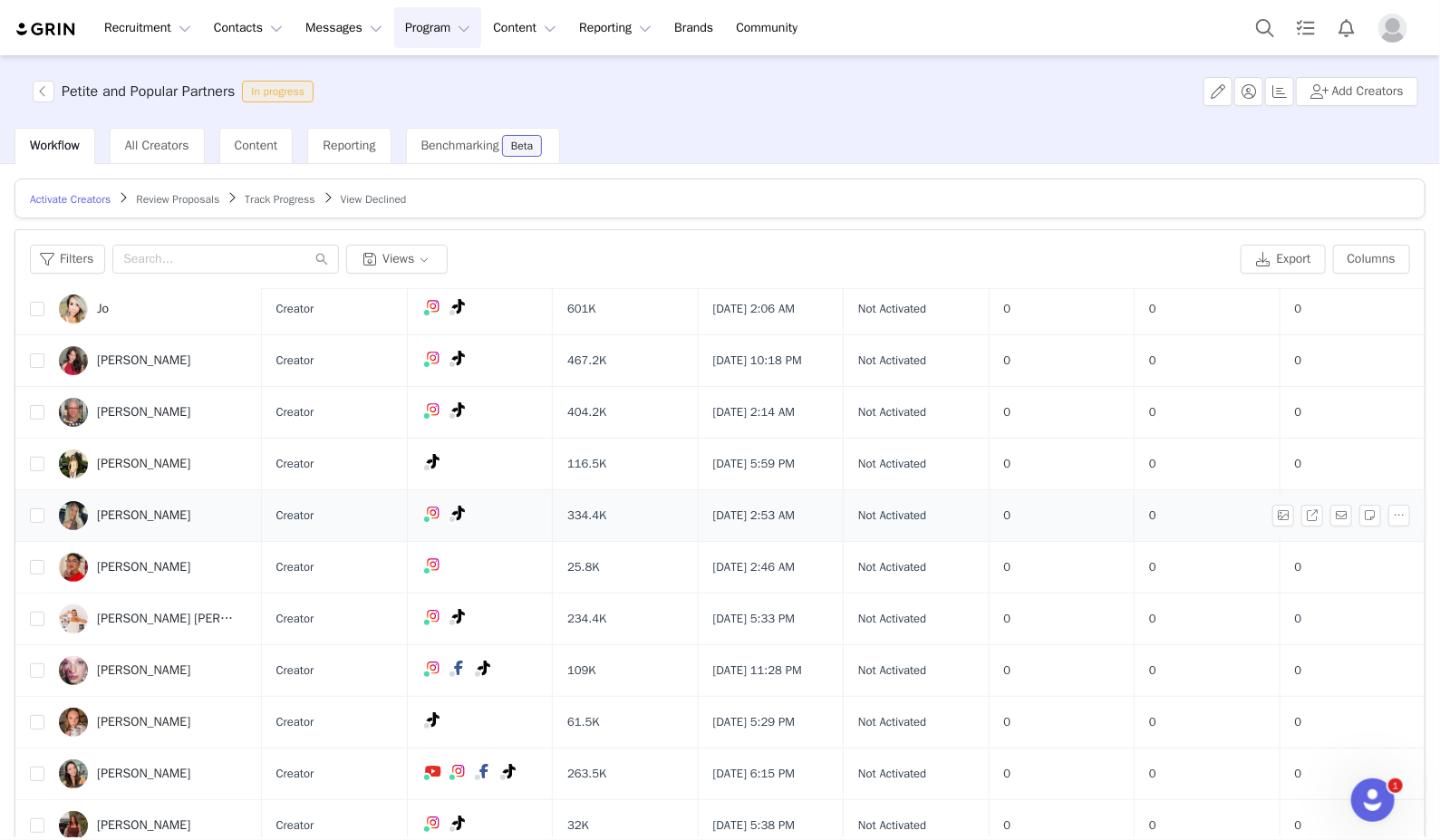 click on "[PERSON_NAME]" at bounding box center [143, 516] 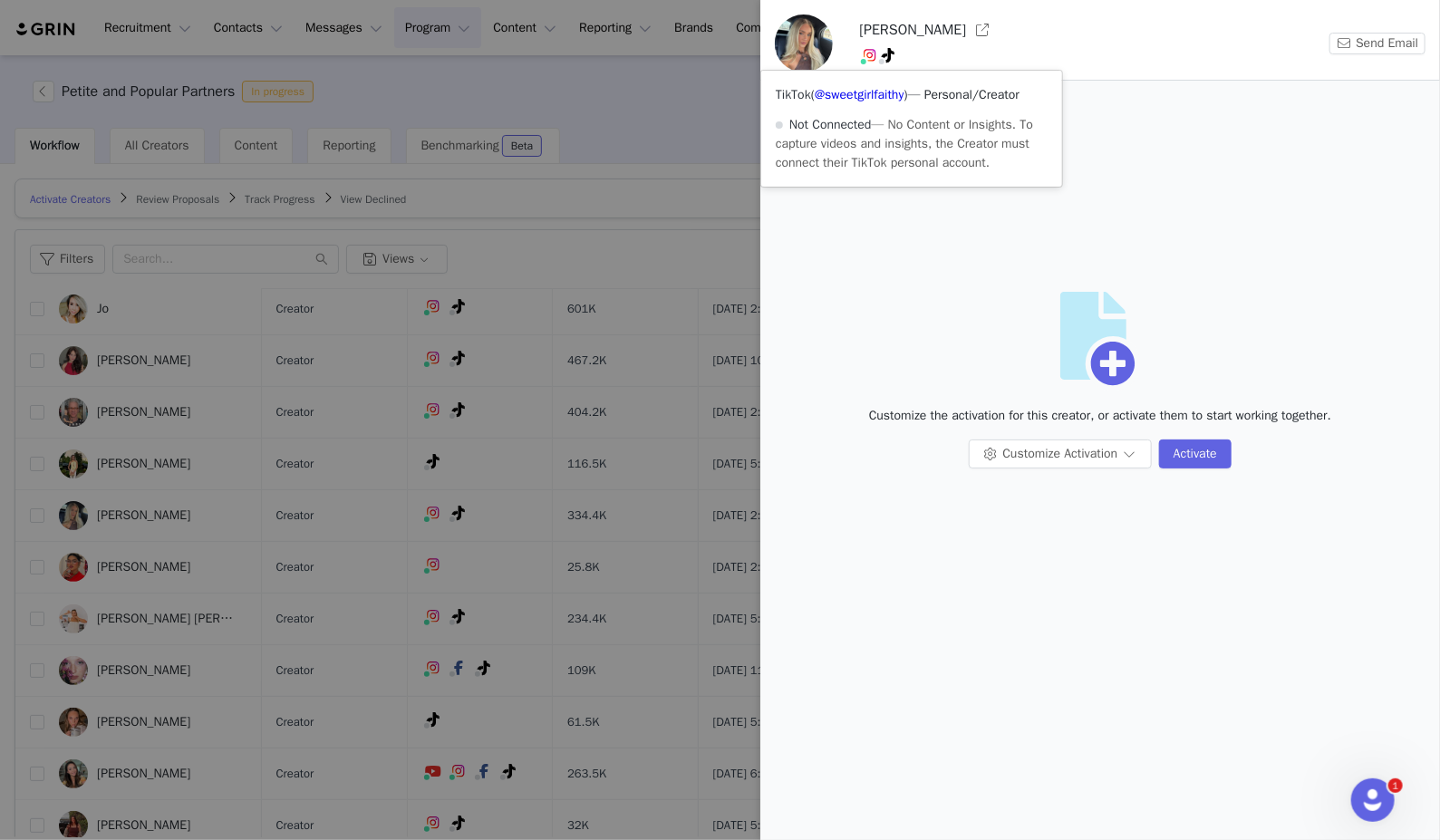 click at bounding box center [888, 55] 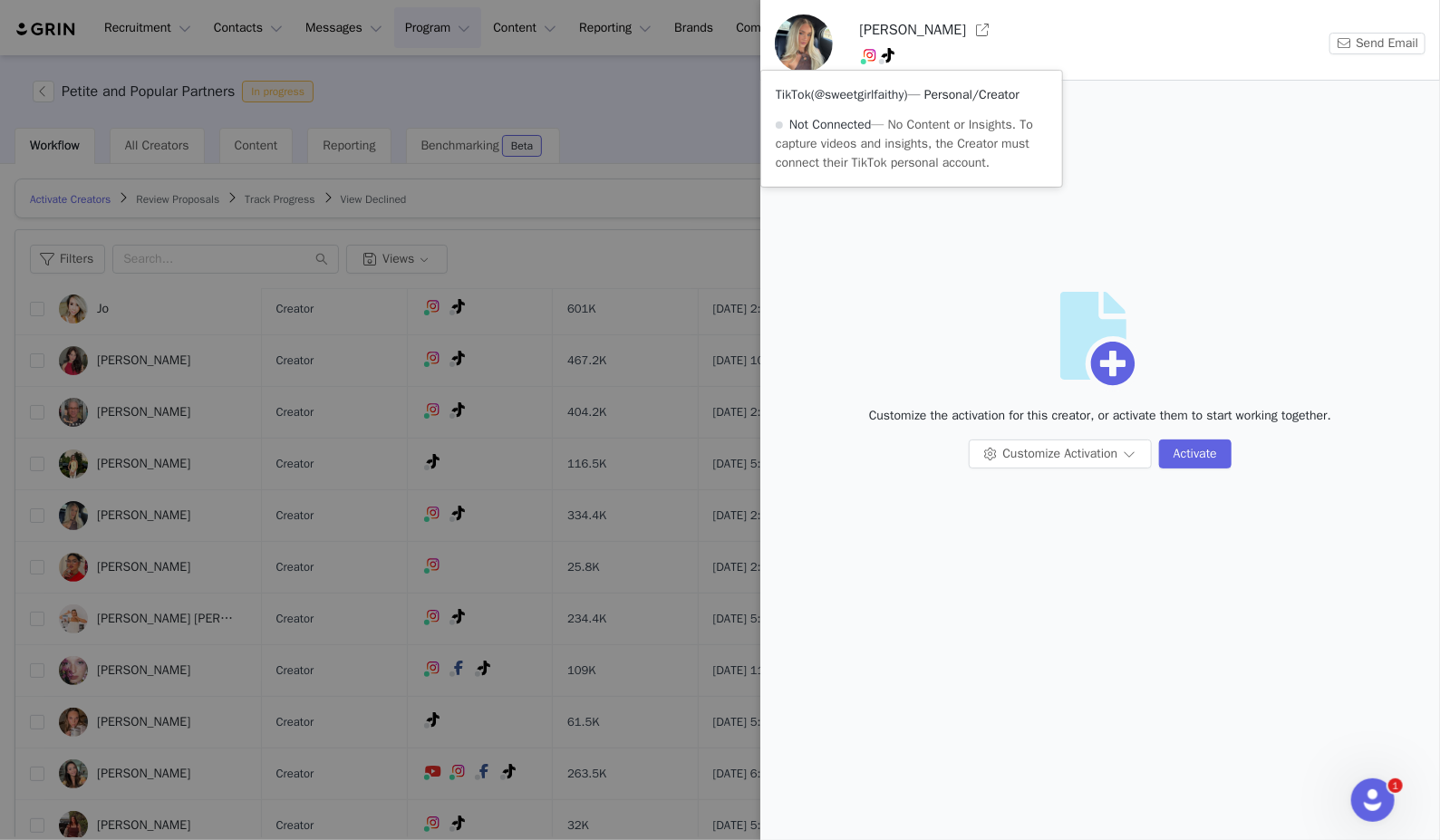 click on "@sweetgirlfaithy" at bounding box center (859, 94) 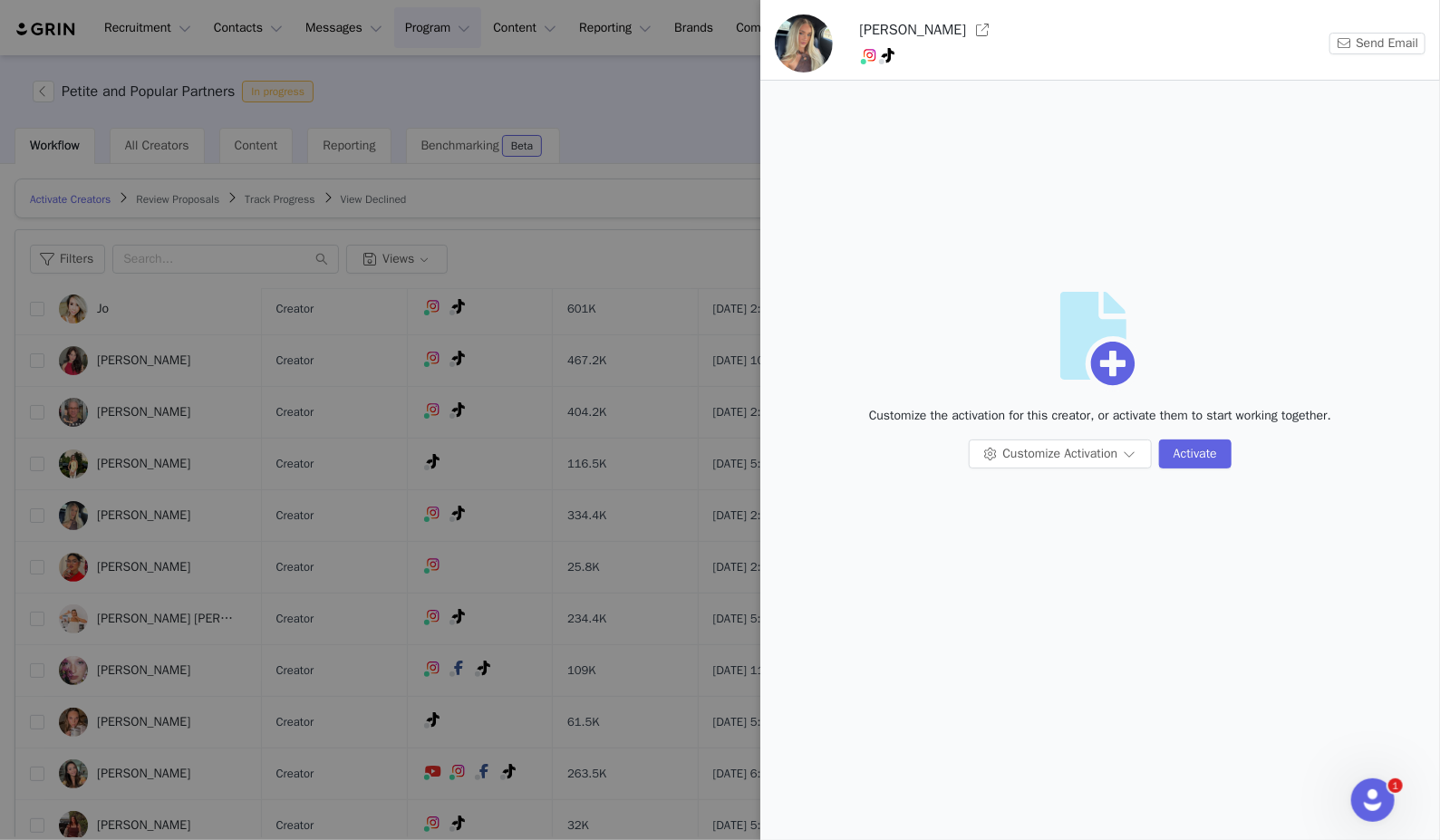 click at bounding box center [720, 420] 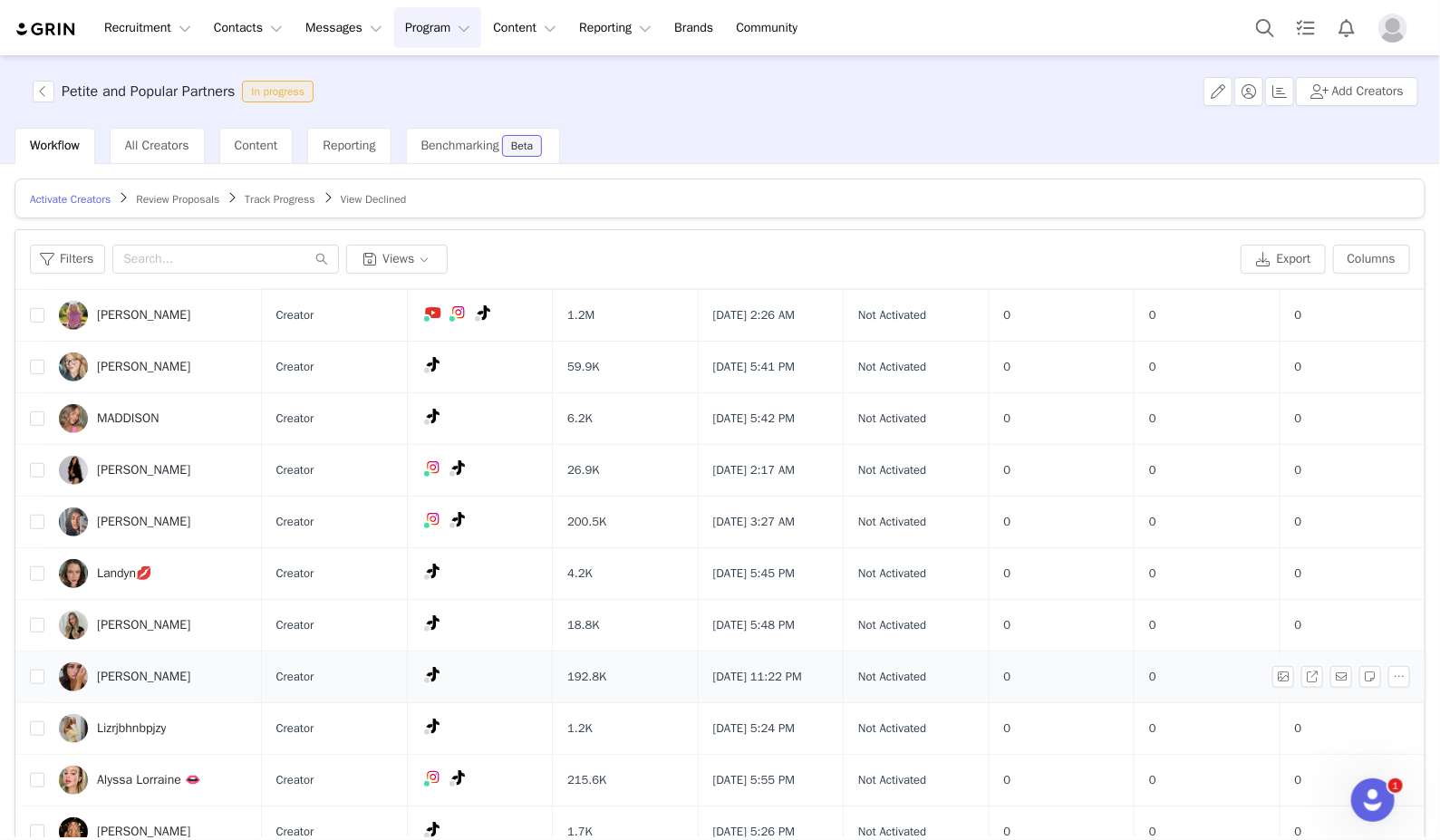 scroll, scrollTop: 769, scrollLeft: 0, axis: vertical 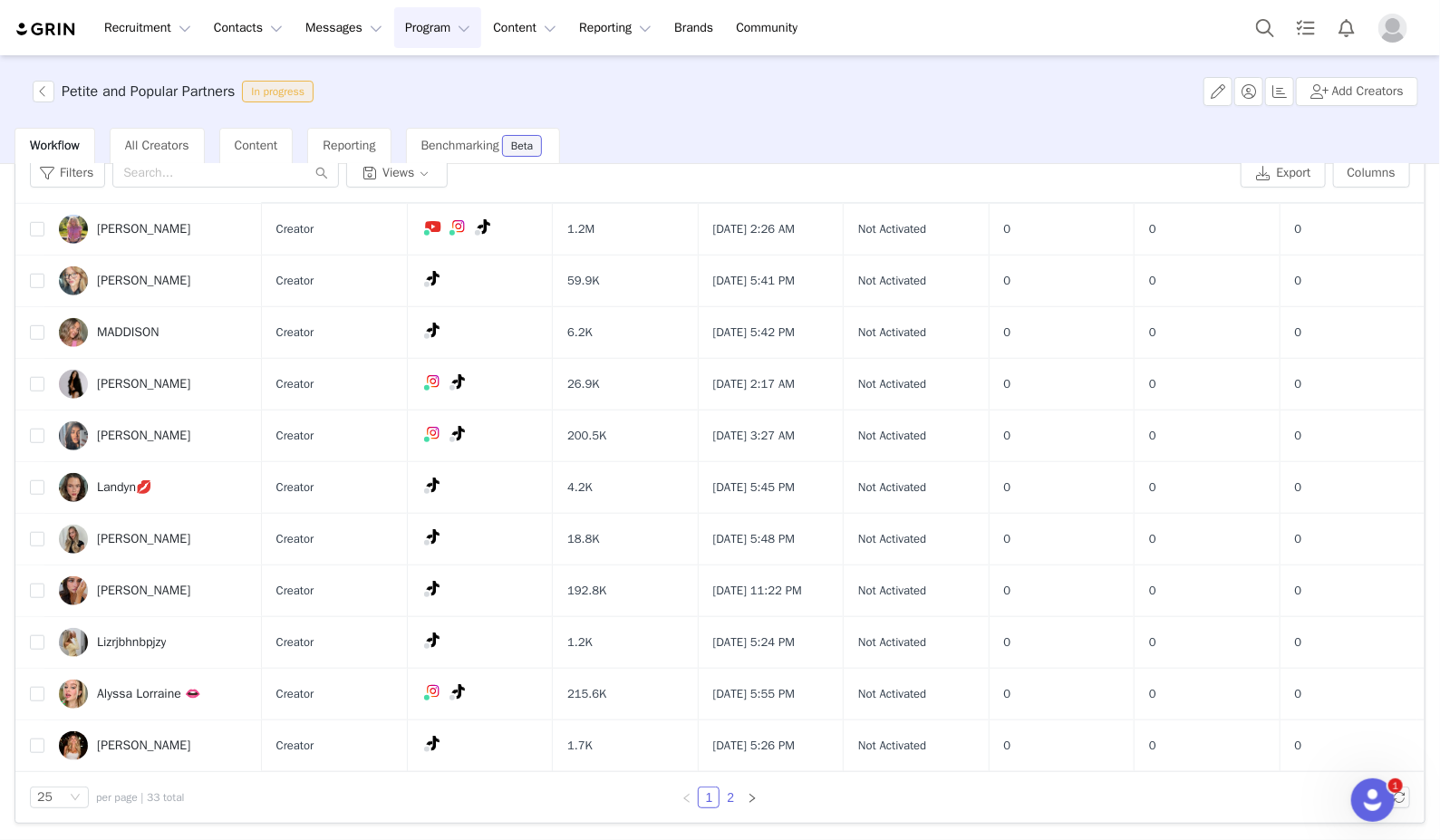 click on "2" at bounding box center [730, 797] 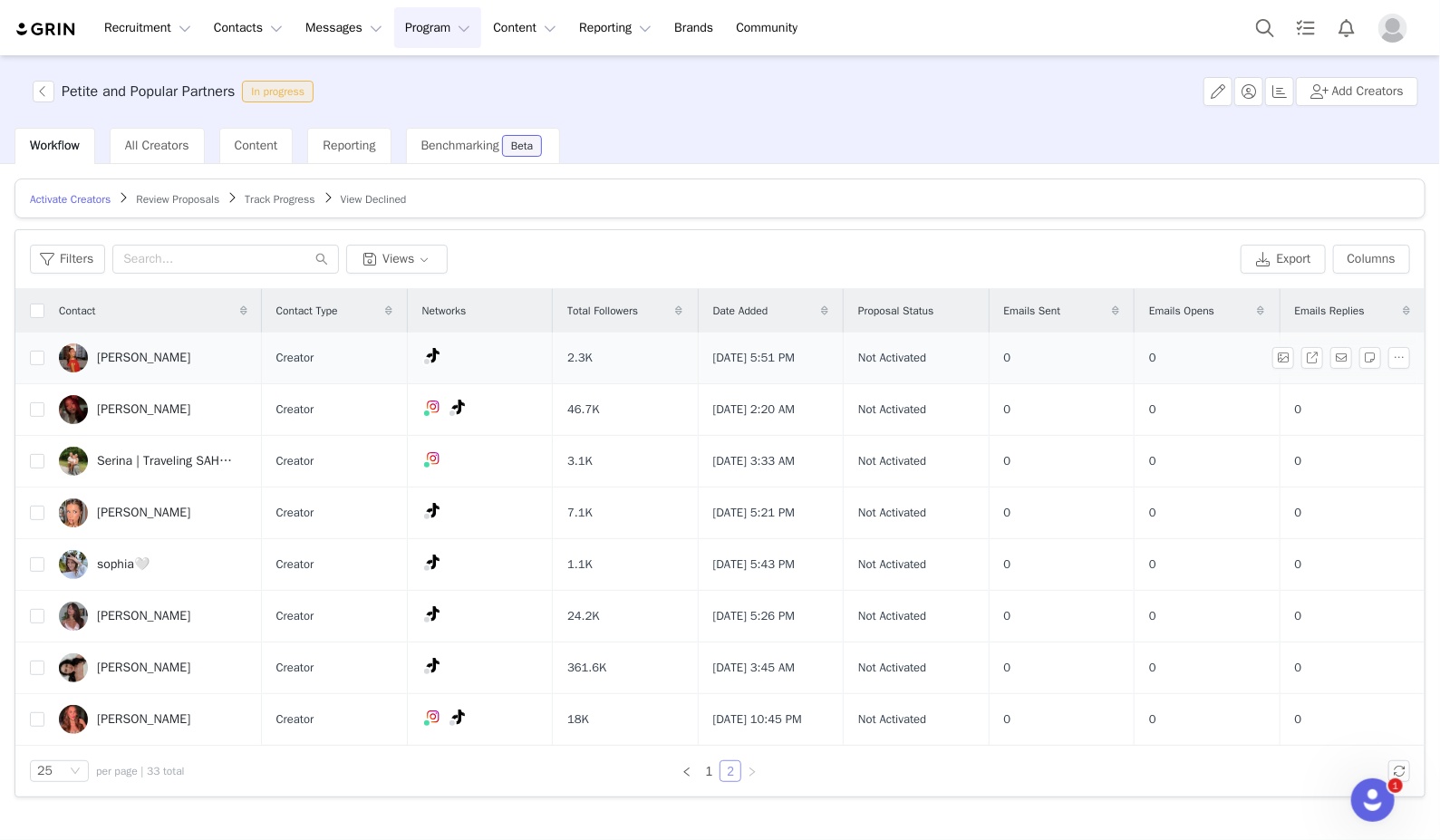 scroll, scrollTop: 0, scrollLeft: 0, axis: both 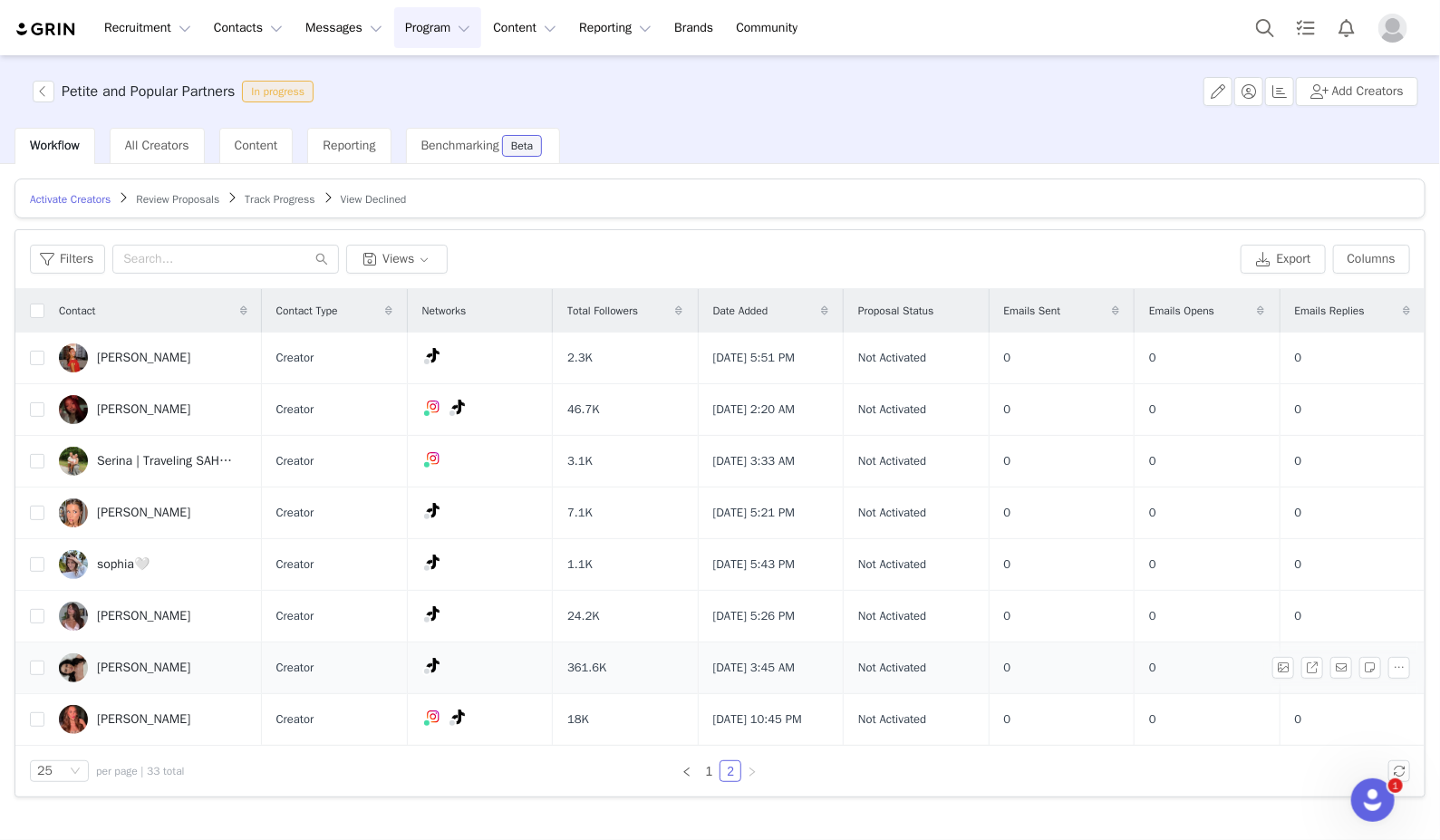 click on "[PERSON_NAME]" at bounding box center (143, 668) 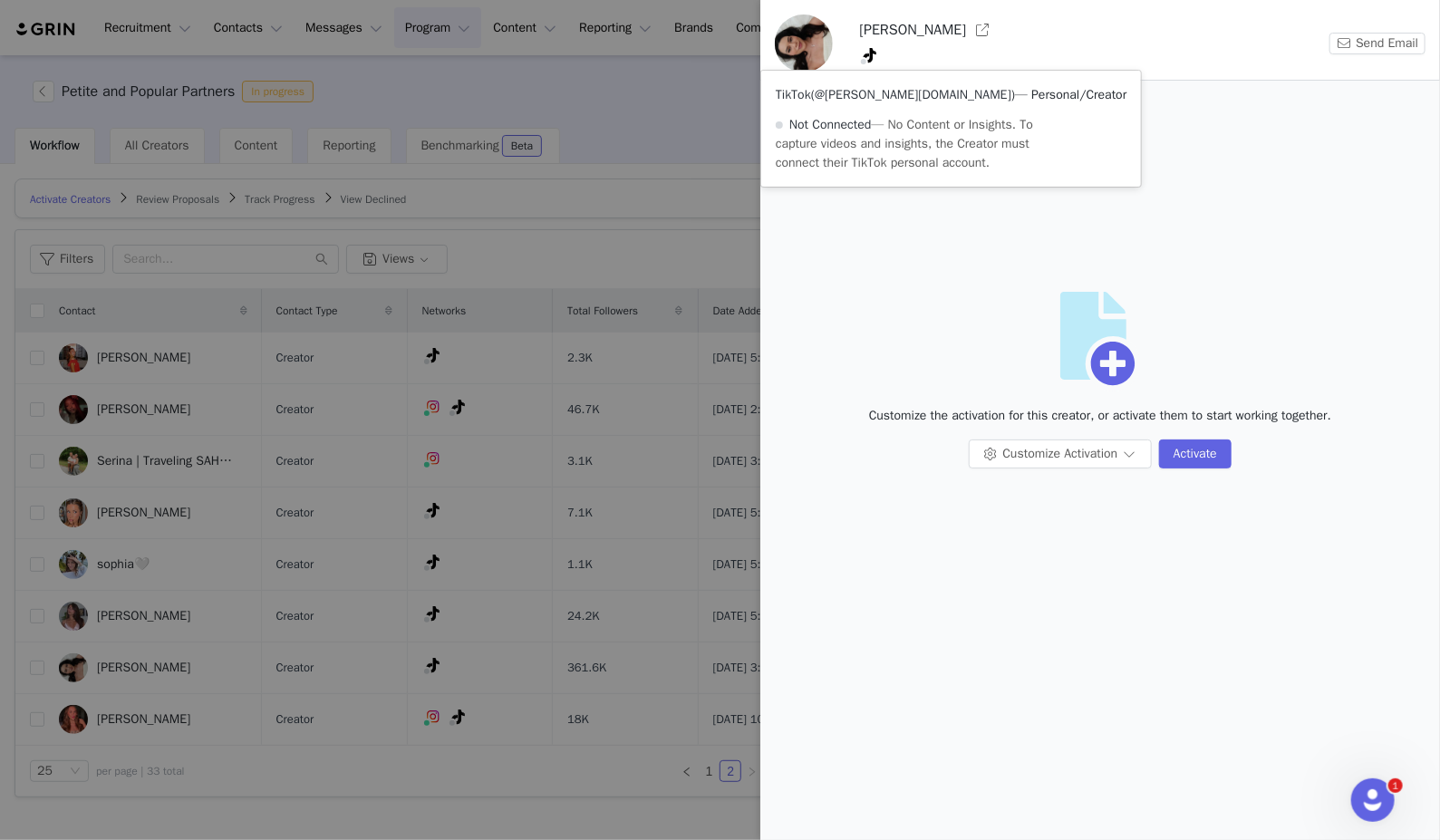 click on "@[PERSON_NAME][DOMAIN_NAME]" at bounding box center (913, 94) 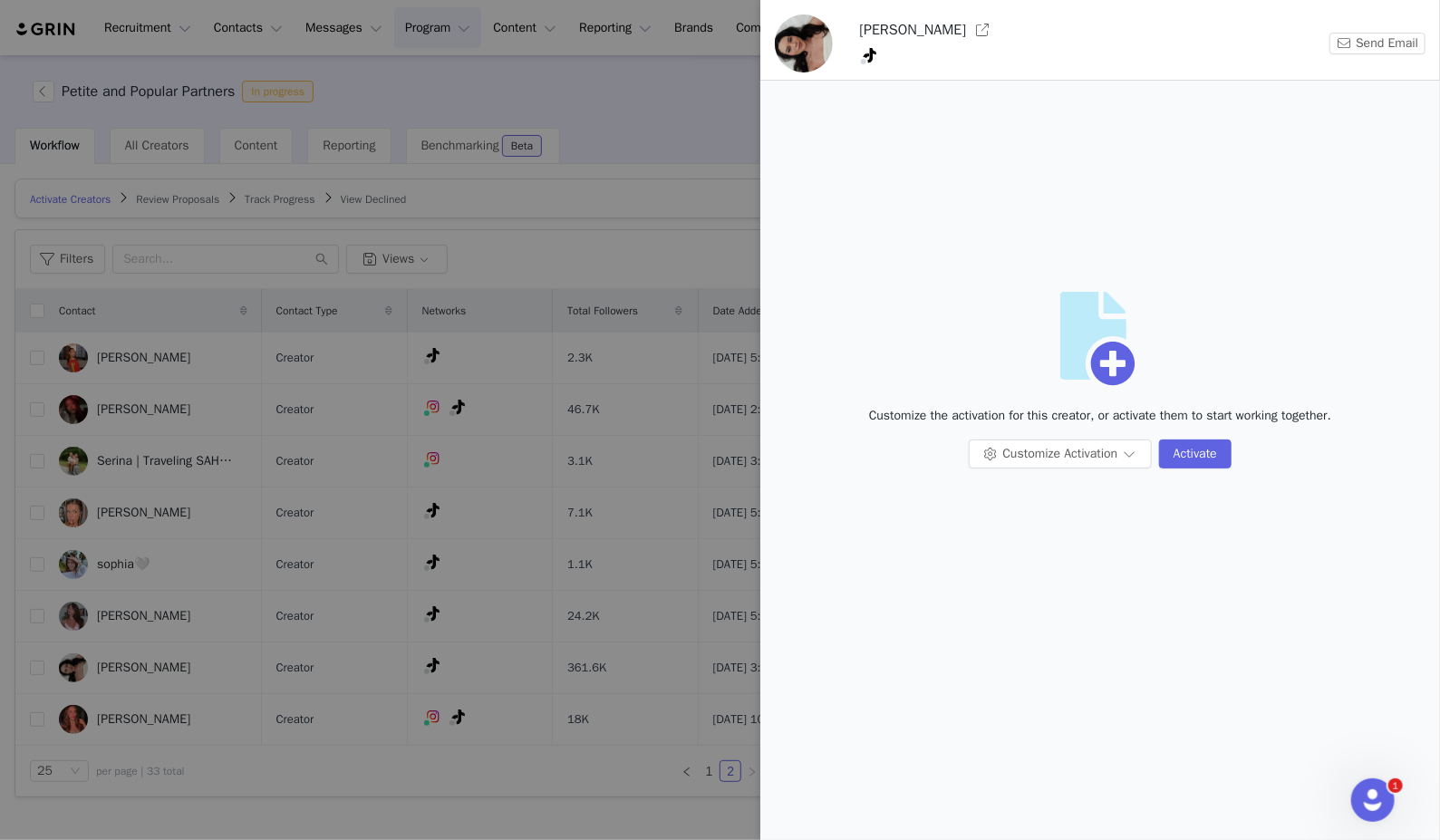 click at bounding box center (720, 420) 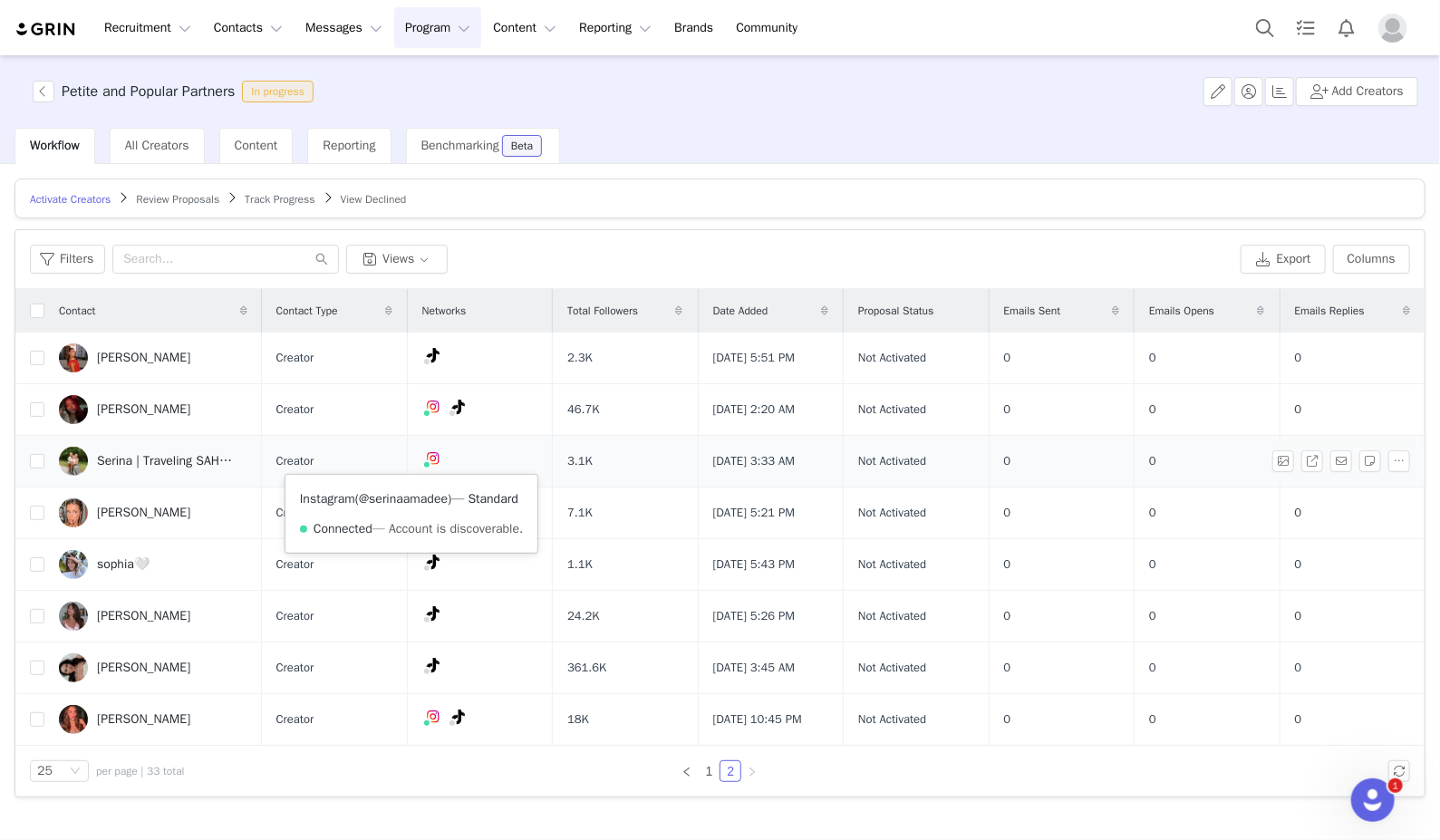 click on "@serinaamadee" at bounding box center (403, 498) 